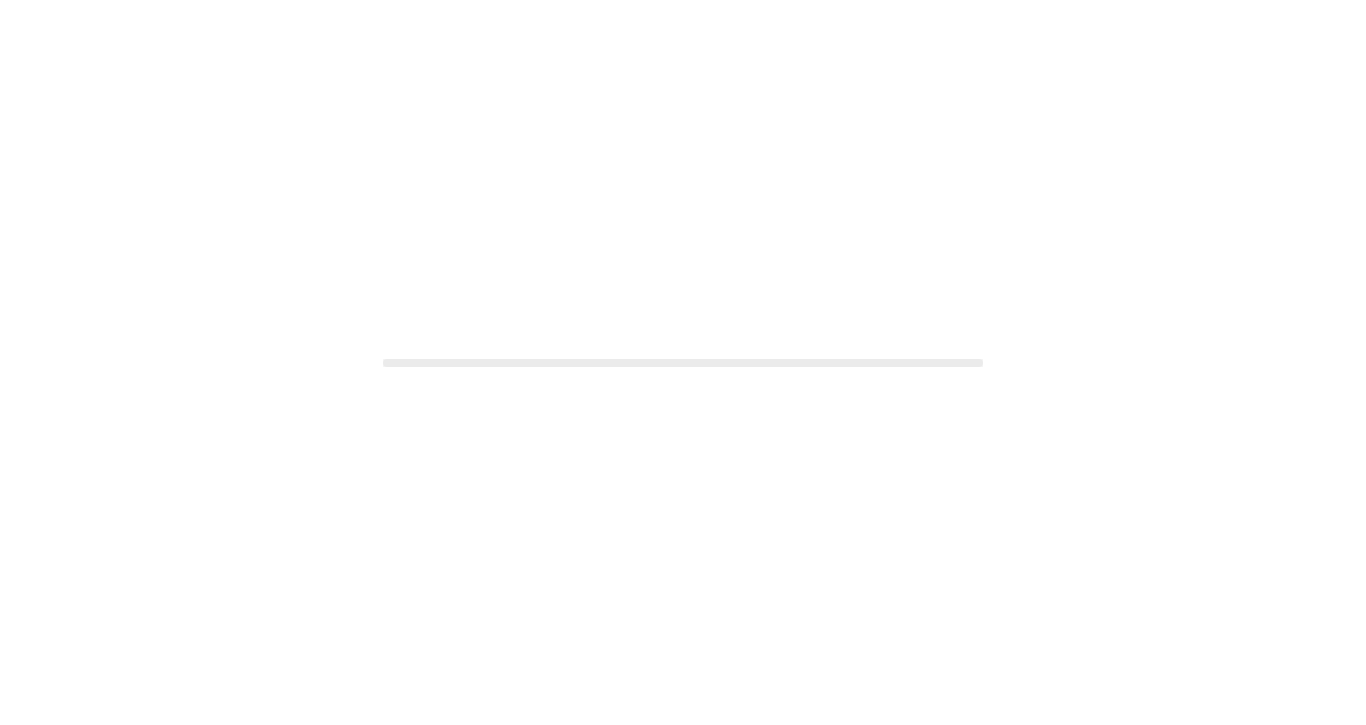 scroll, scrollTop: 0, scrollLeft: 0, axis: both 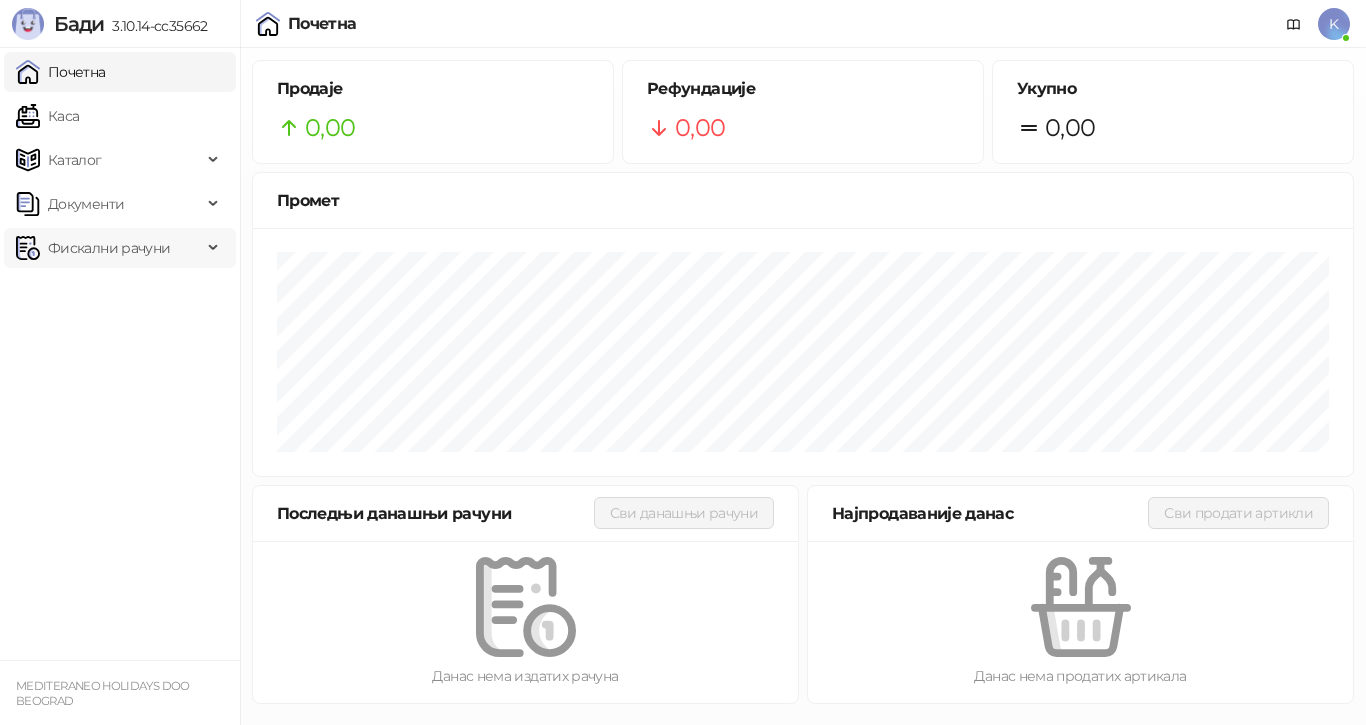 click on "Фискални рачуни" at bounding box center (109, 248) 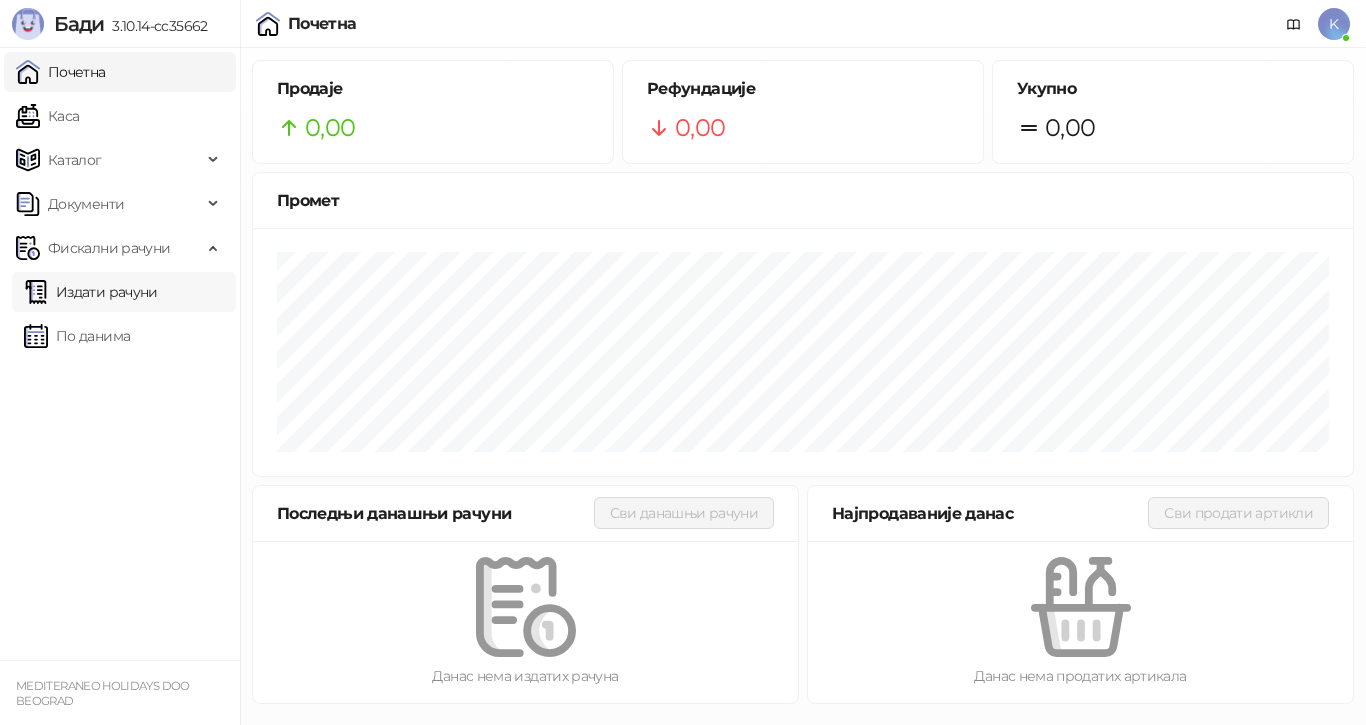 click on "Издати рачуни" at bounding box center (91, 292) 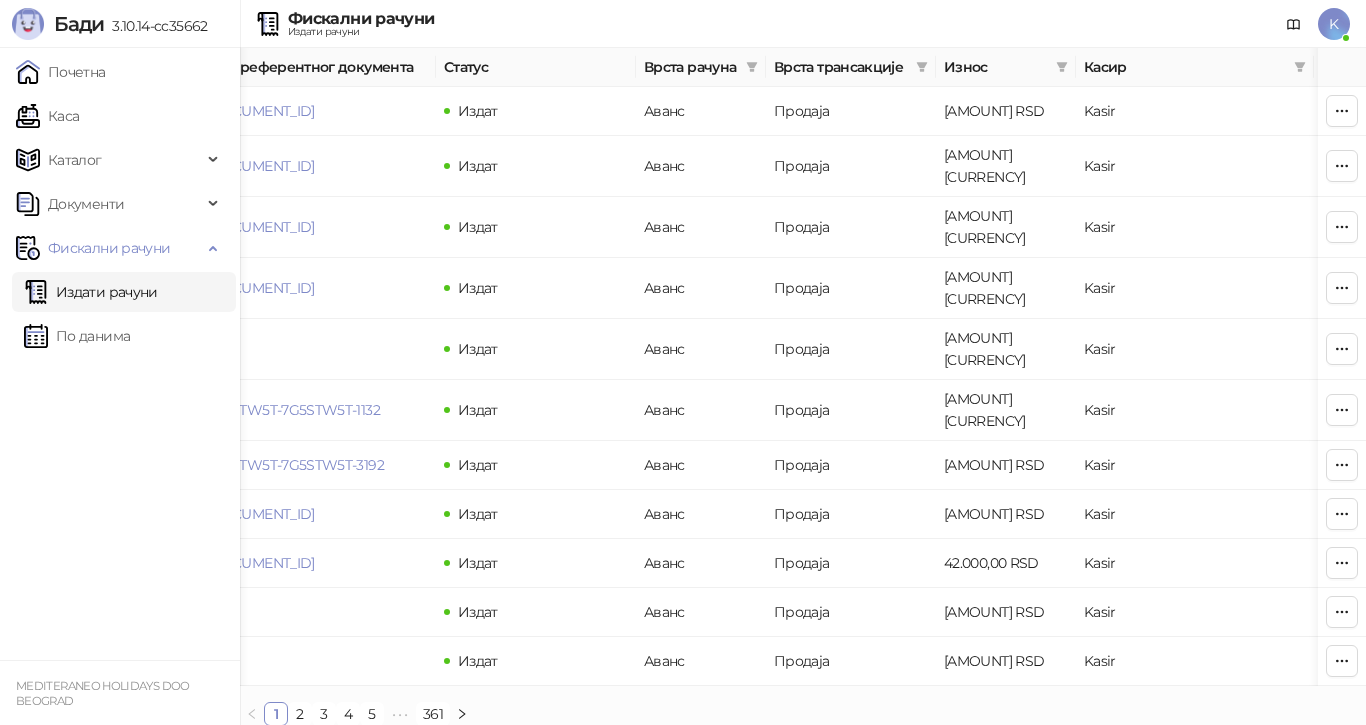 scroll, scrollTop: 0, scrollLeft: 463, axis: horizontal 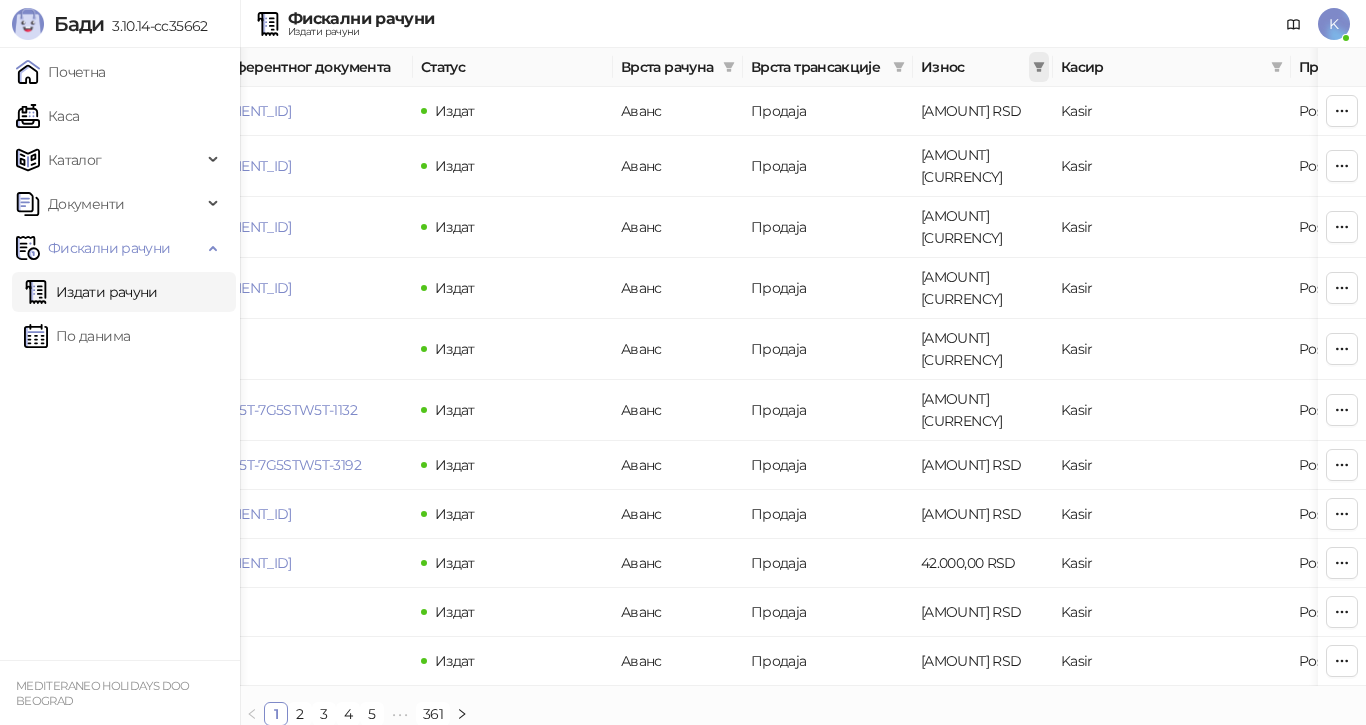 click 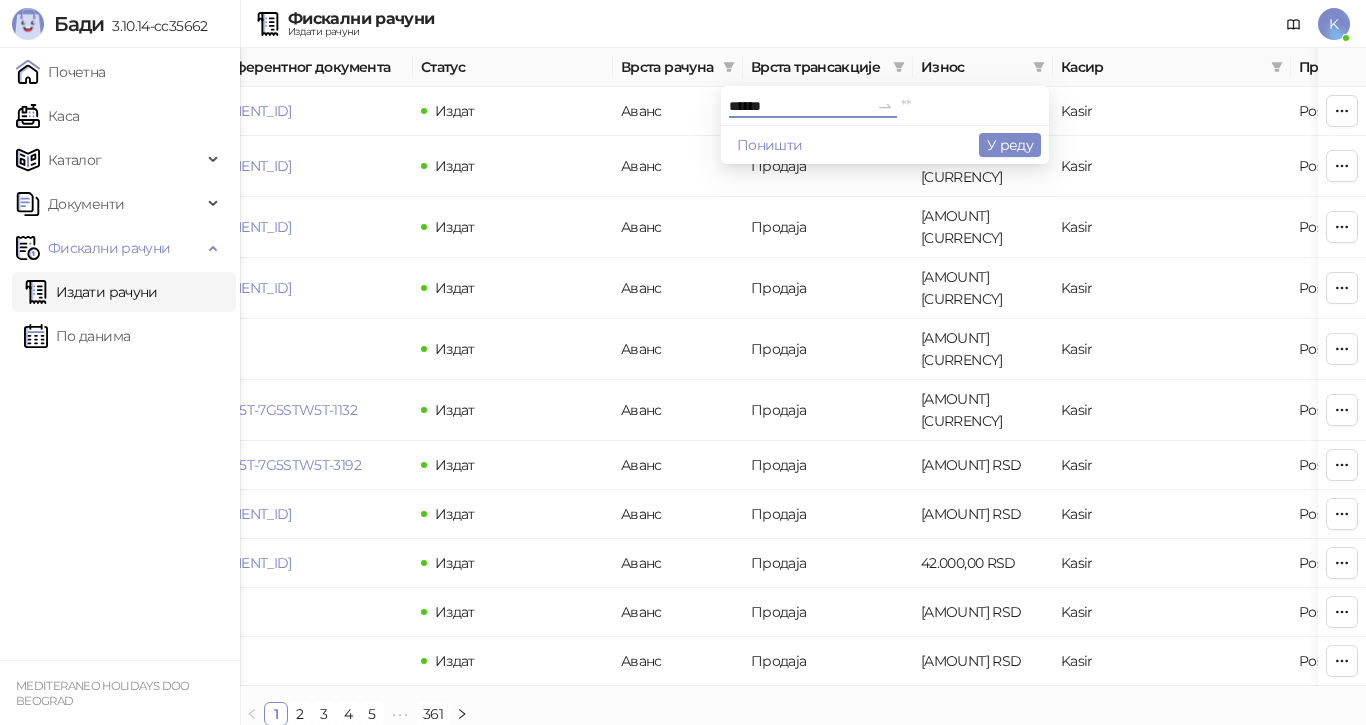 type on "******" 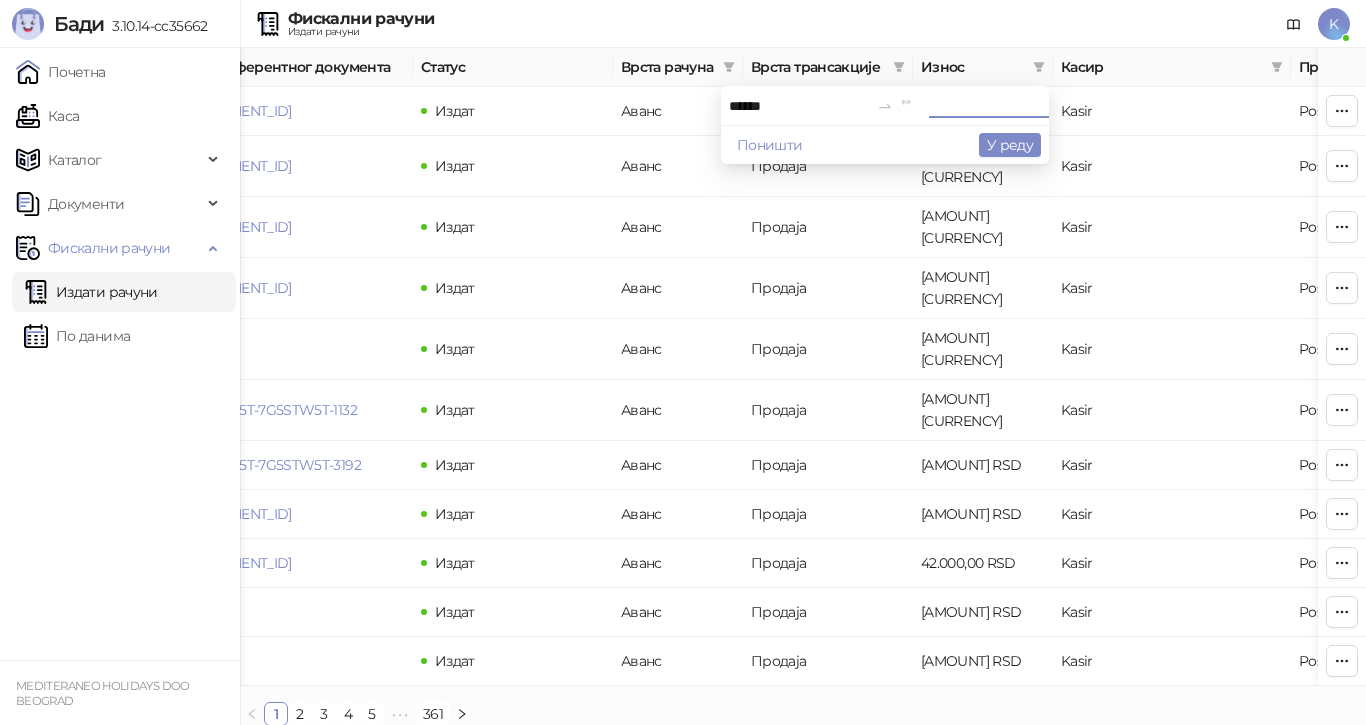 click at bounding box center (971, 106) 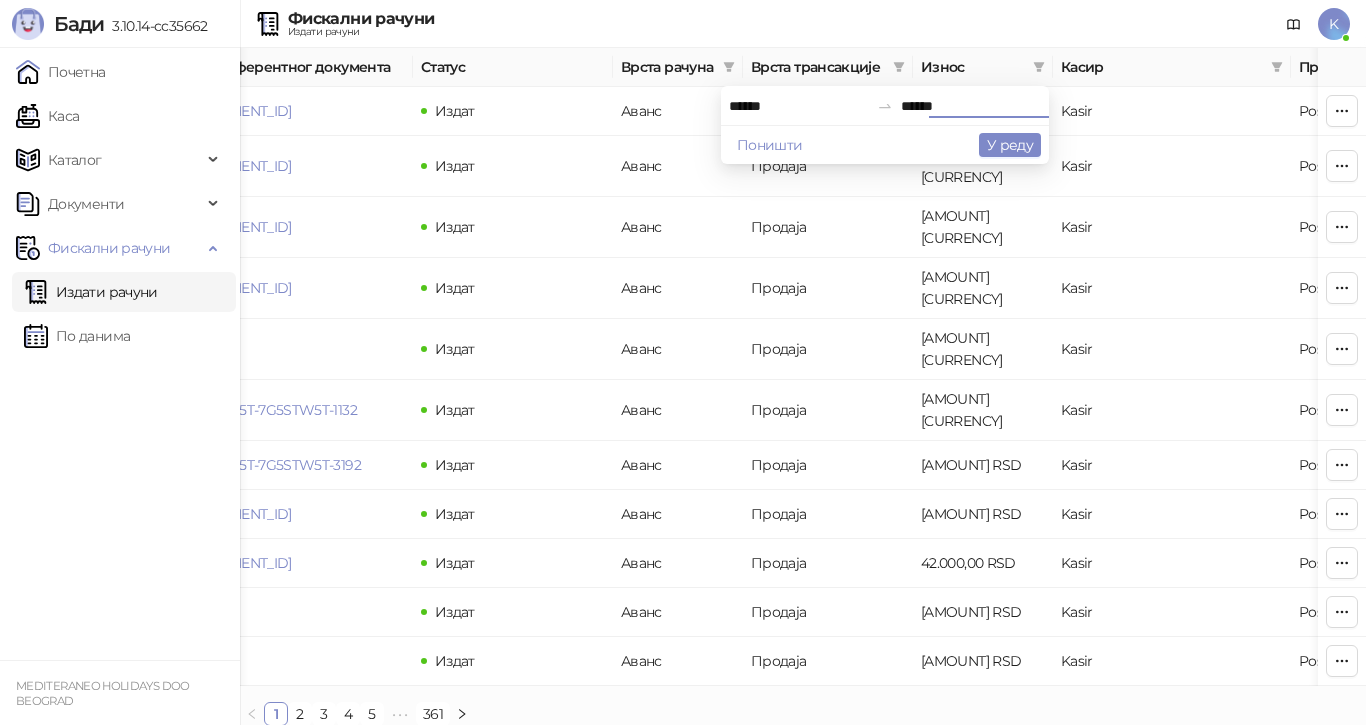 type on "******" 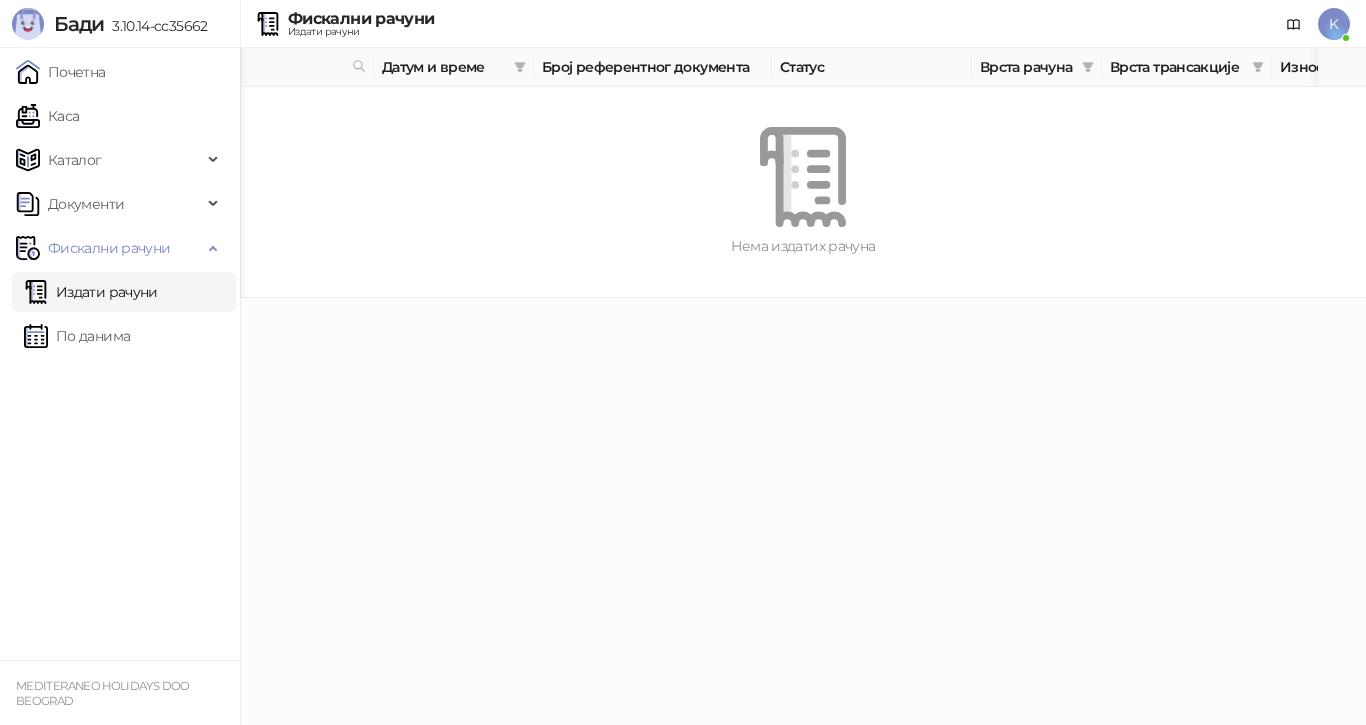 scroll, scrollTop: 0, scrollLeft: 0, axis: both 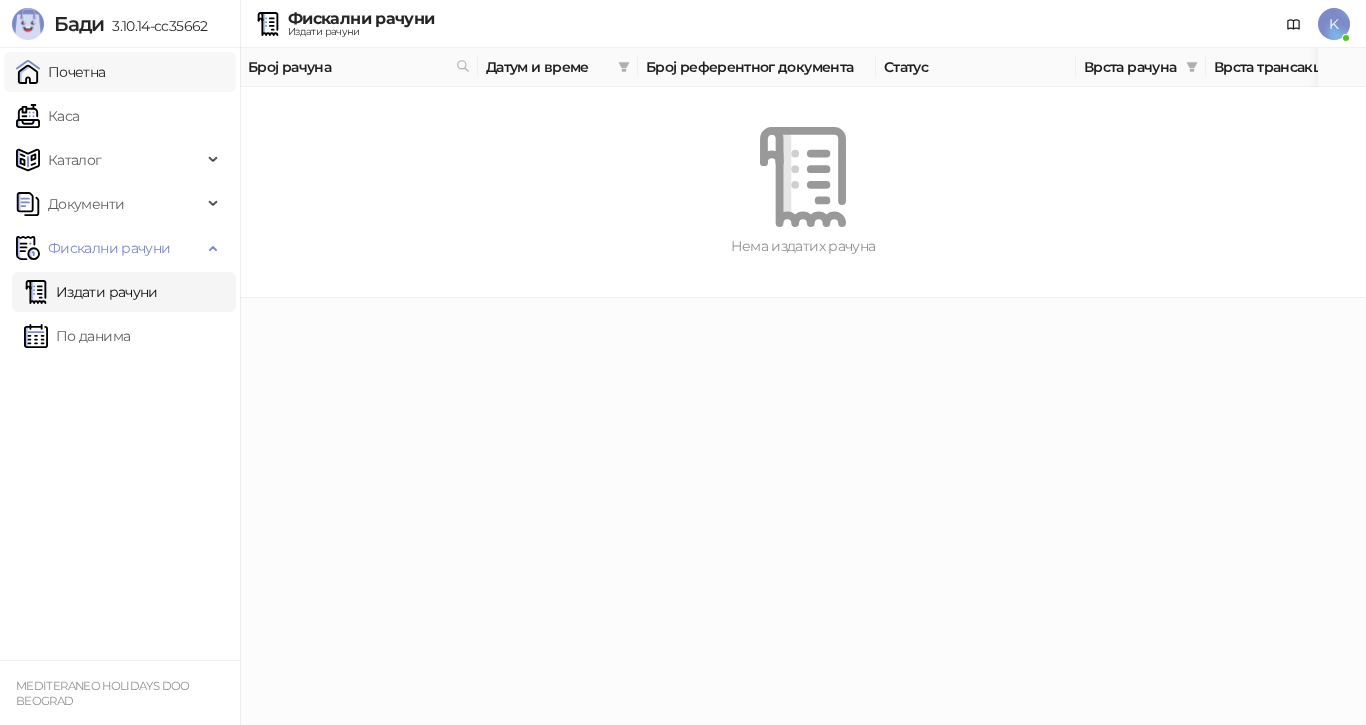 click on "Почетна" at bounding box center (61, 72) 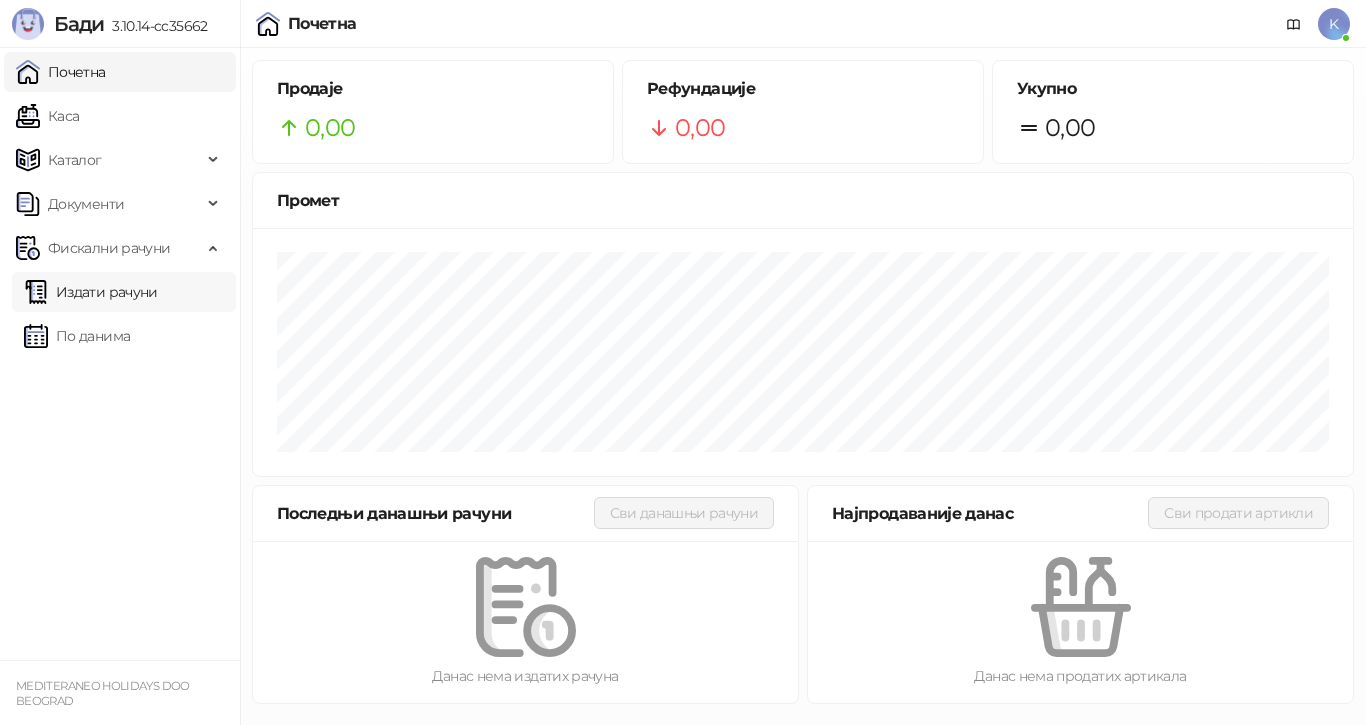 click on "Издати рачуни" at bounding box center (91, 292) 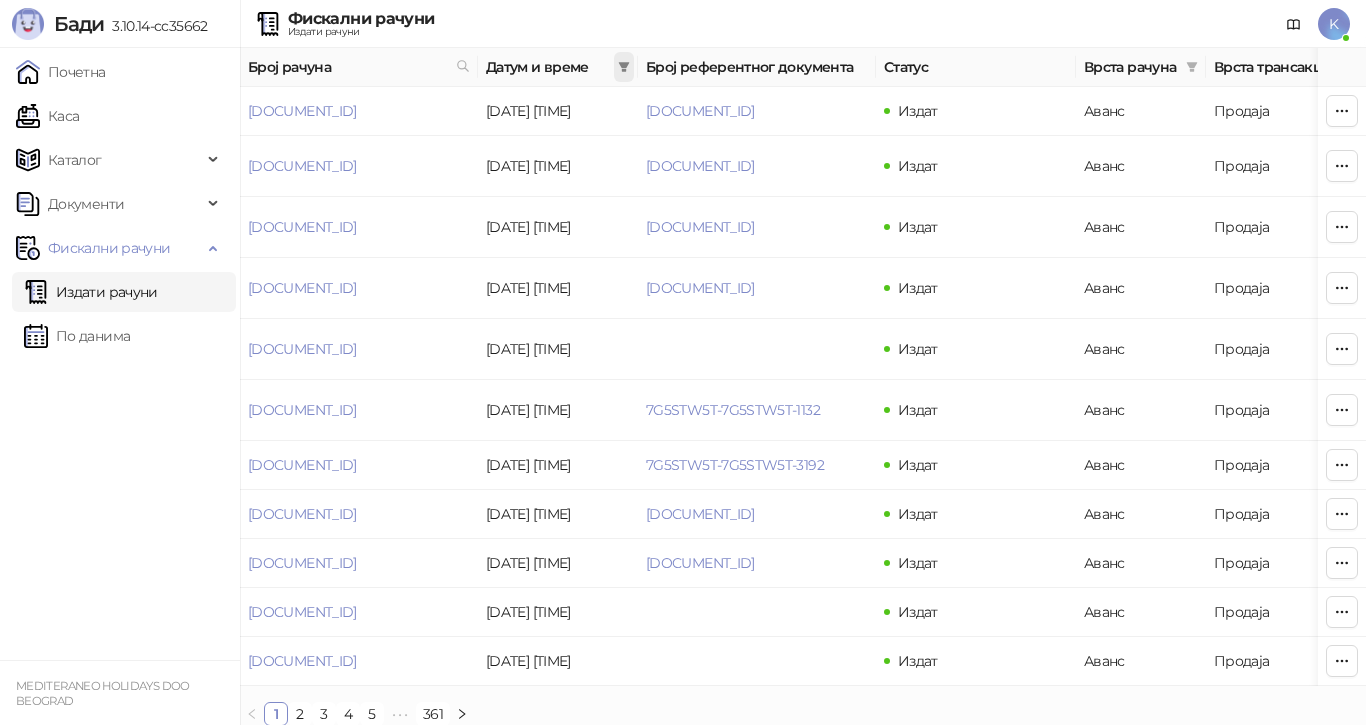 click 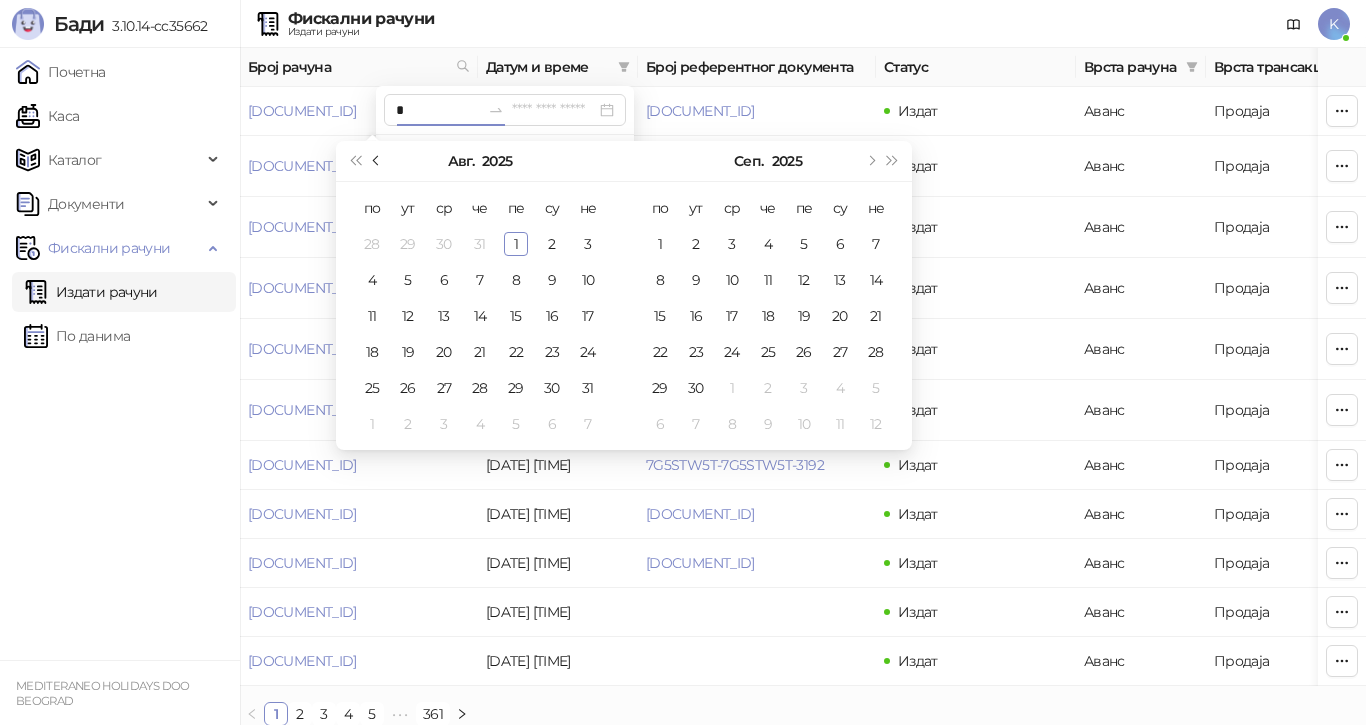 click at bounding box center (378, 161) 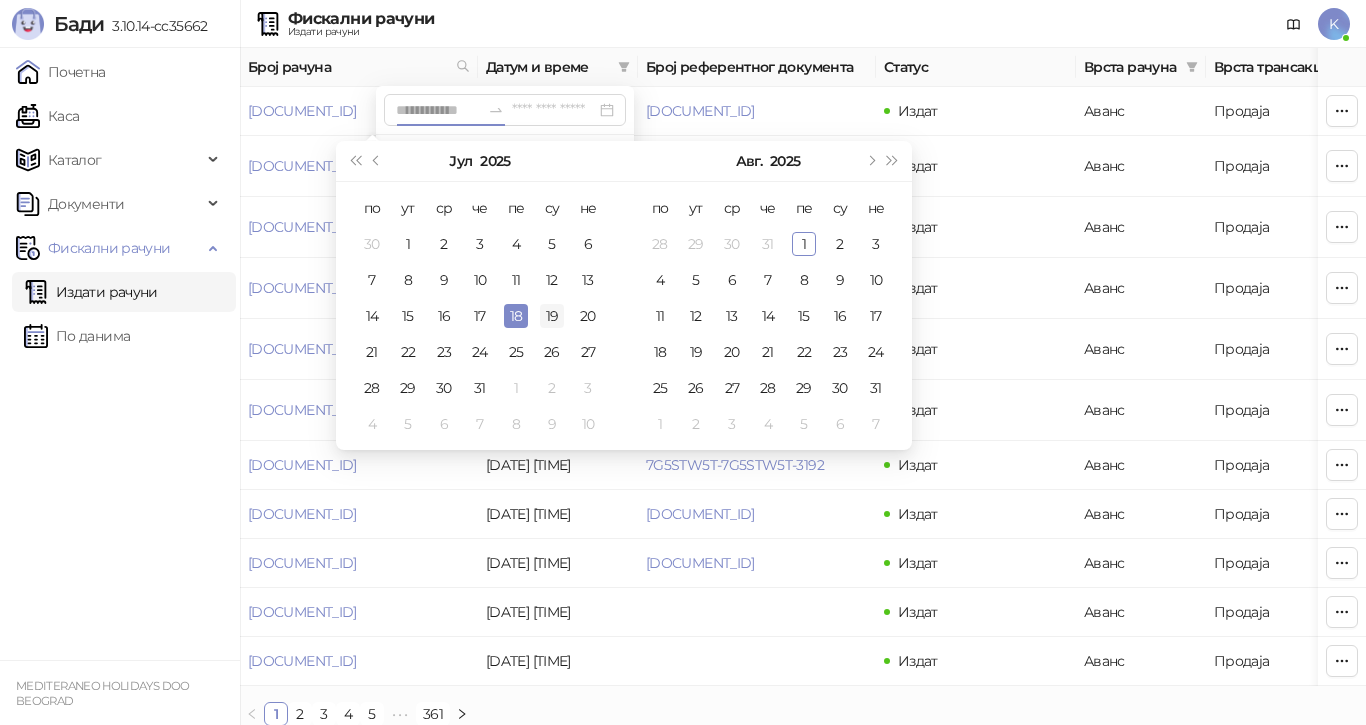 type on "**********" 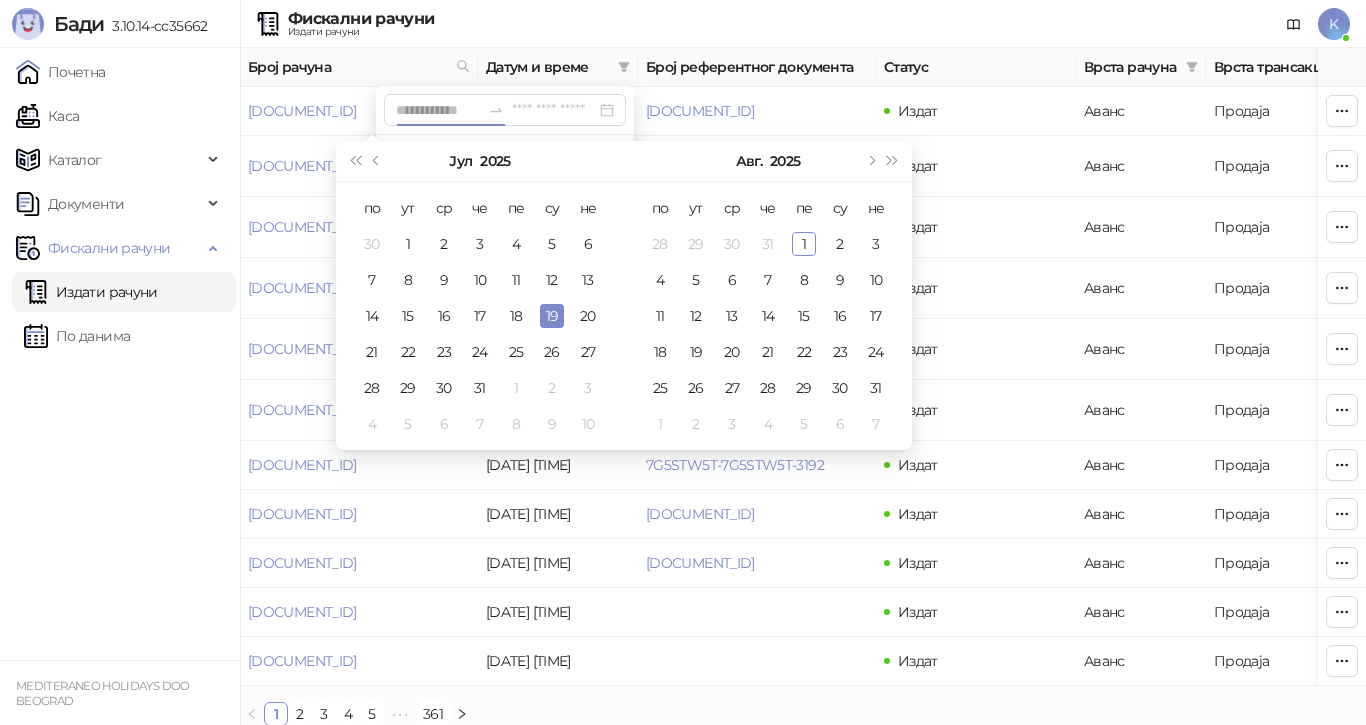 click on "19" at bounding box center [552, 316] 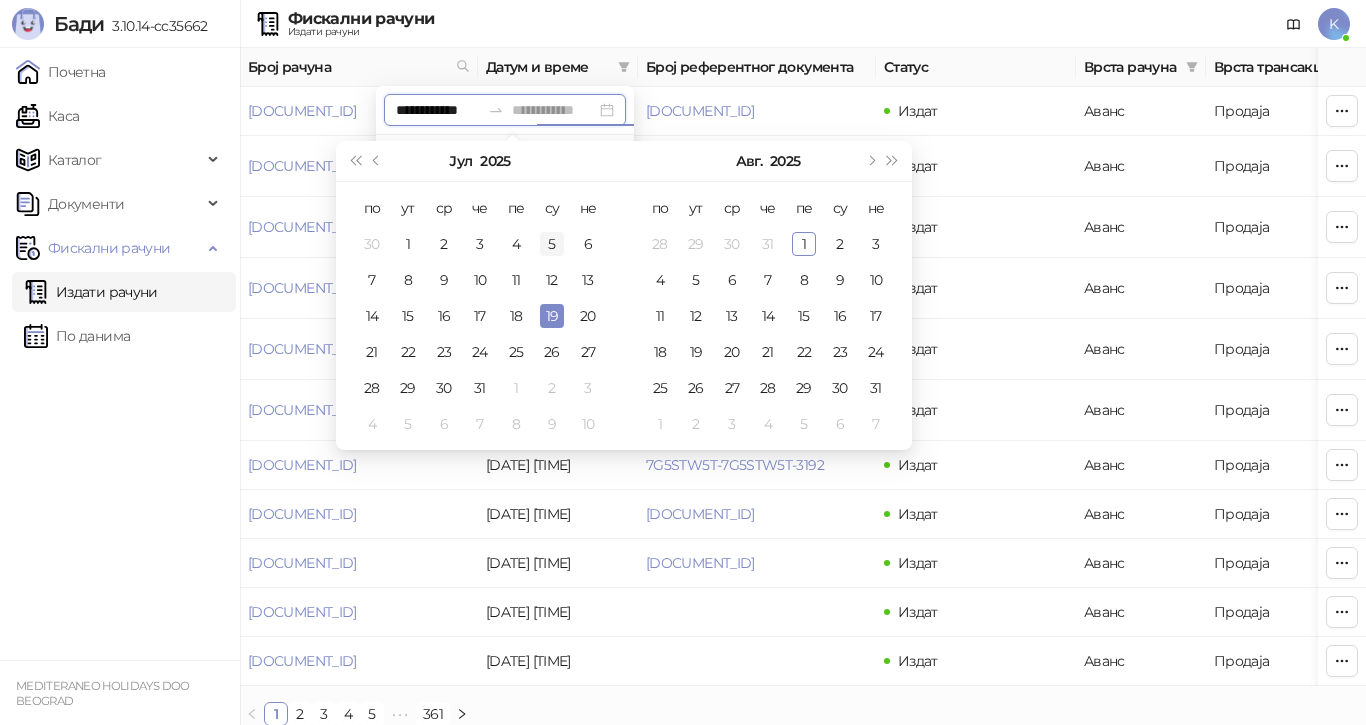 type on "**********" 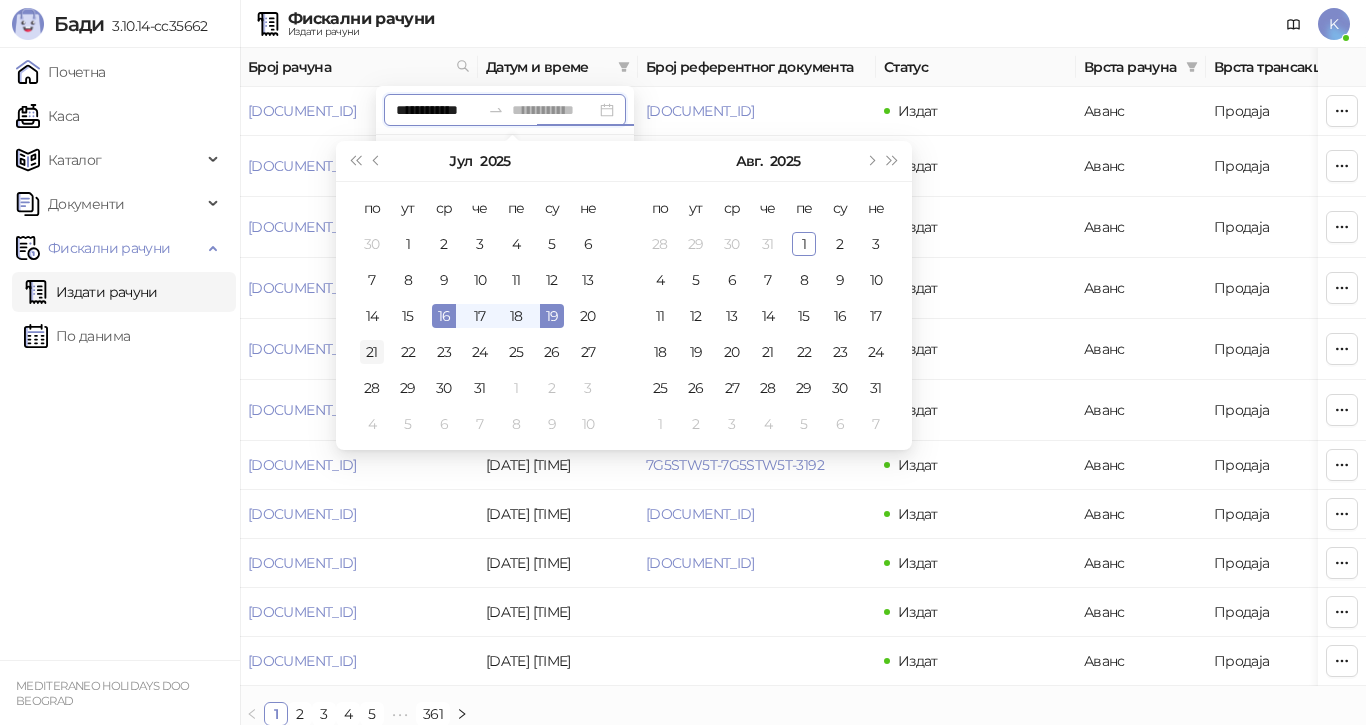 type on "**********" 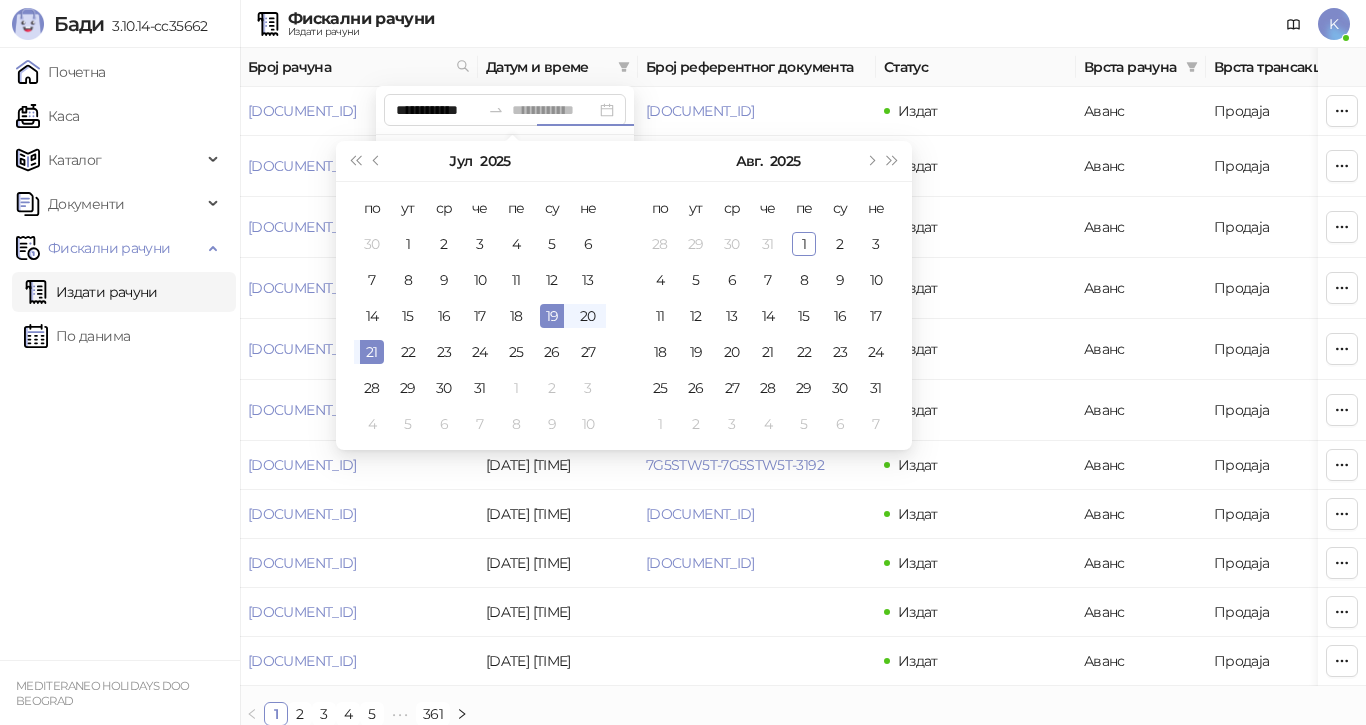 click on "21" at bounding box center [372, 352] 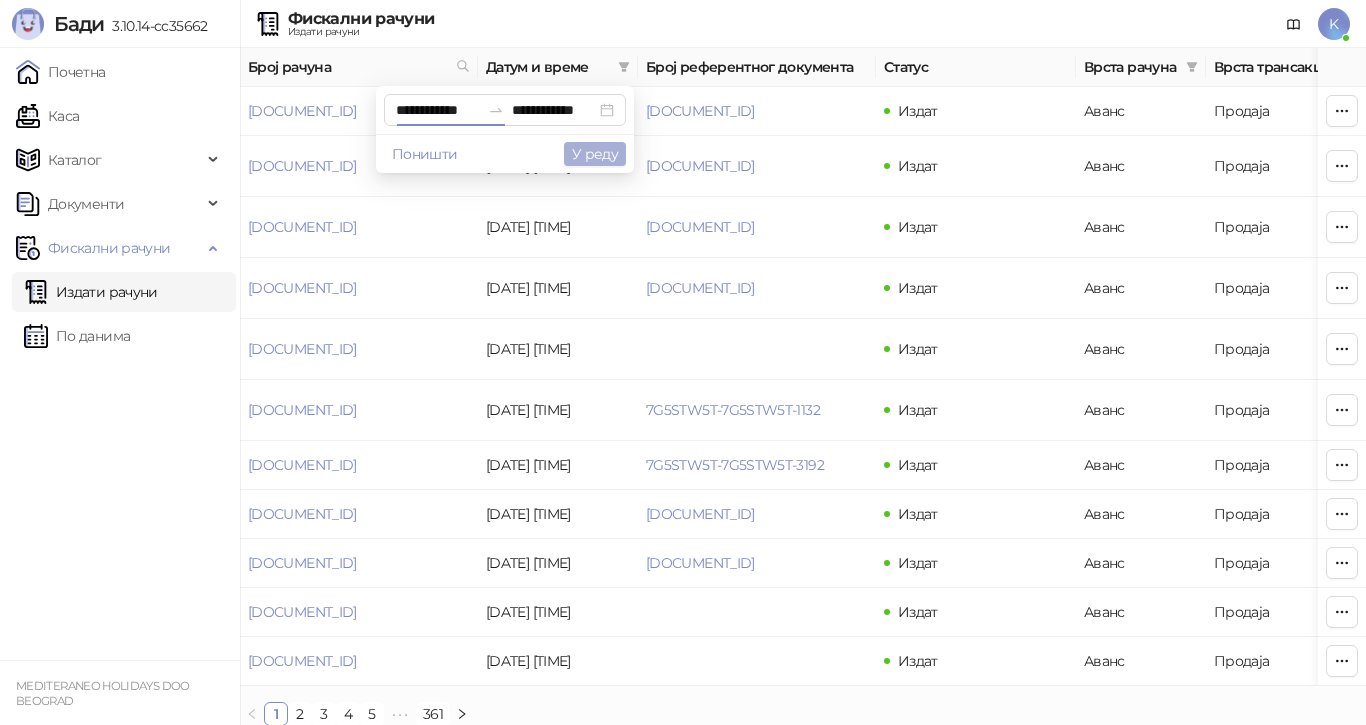 click on "У реду" at bounding box center (595, 154) 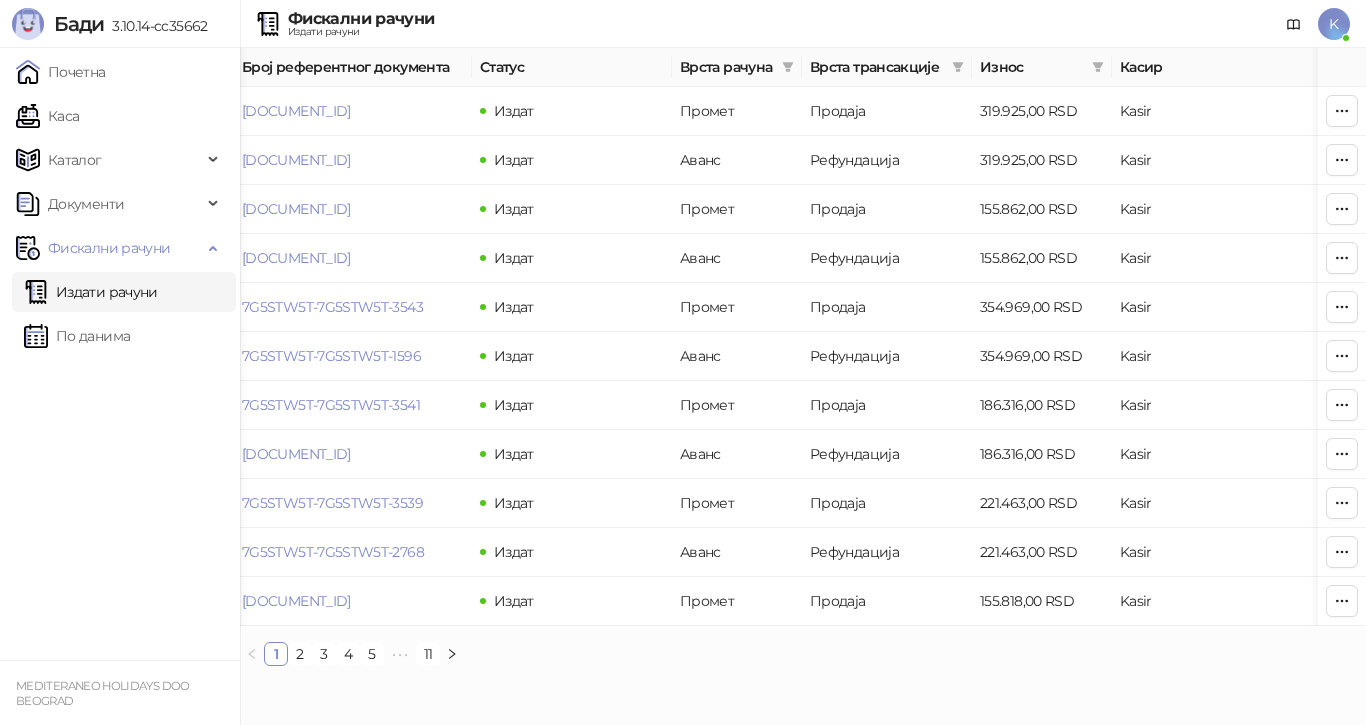 scroll, scrollTop: 0, scrollLeft: 412, axis: horizontal 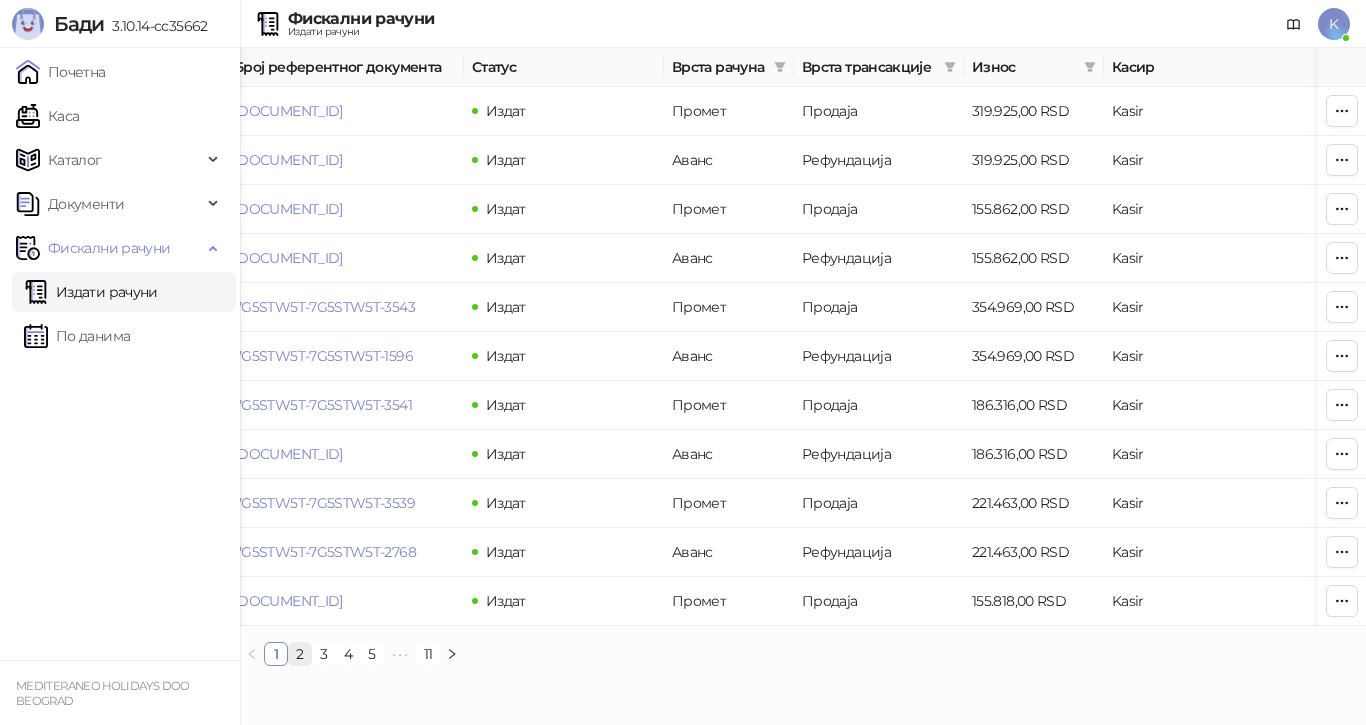 click on "2" at bounding box center (300, 654) 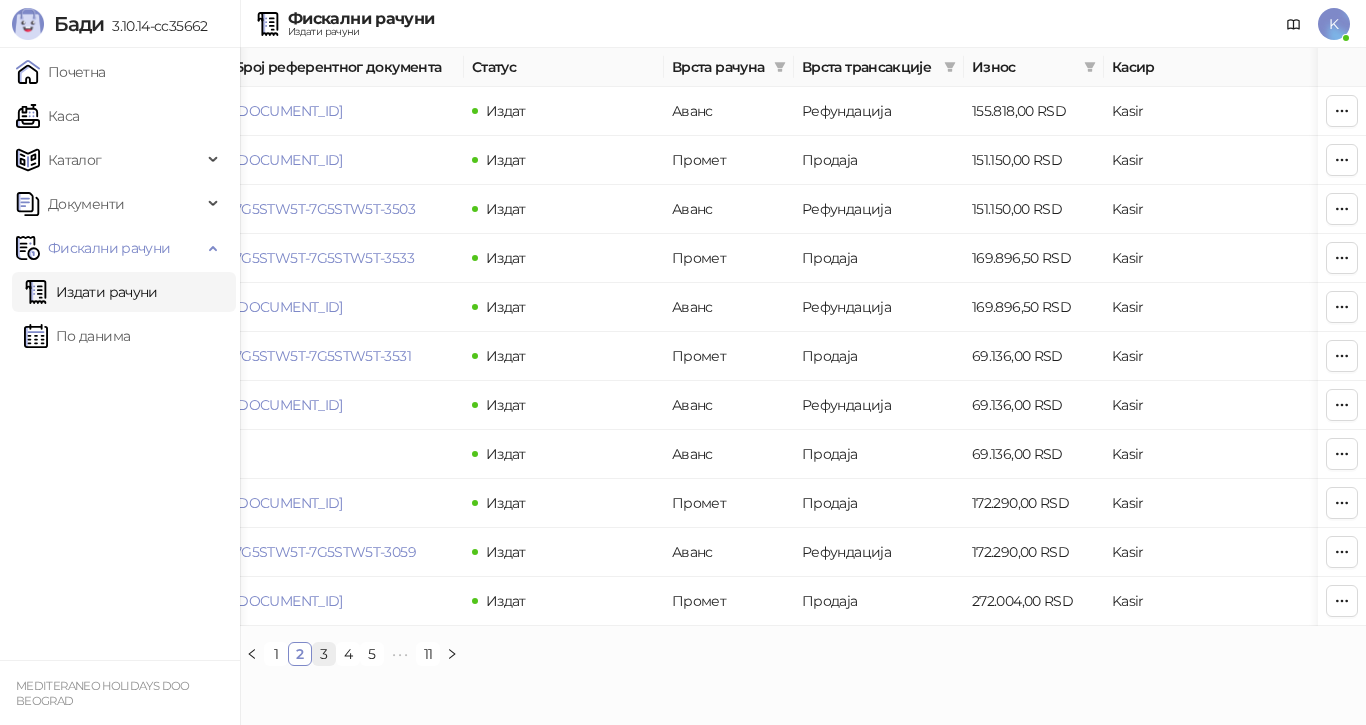 click on "3" at bounding box center (324, 654) 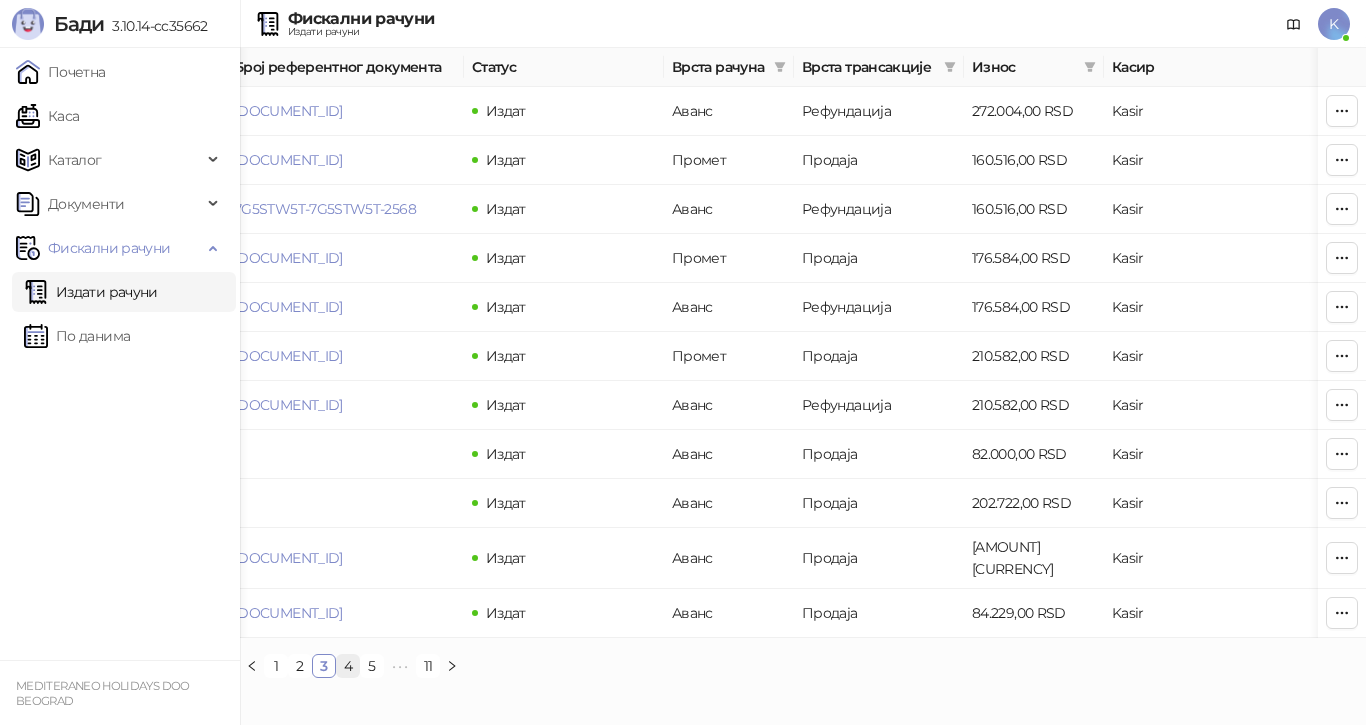 click on "4" at bounding box center [348, 666] 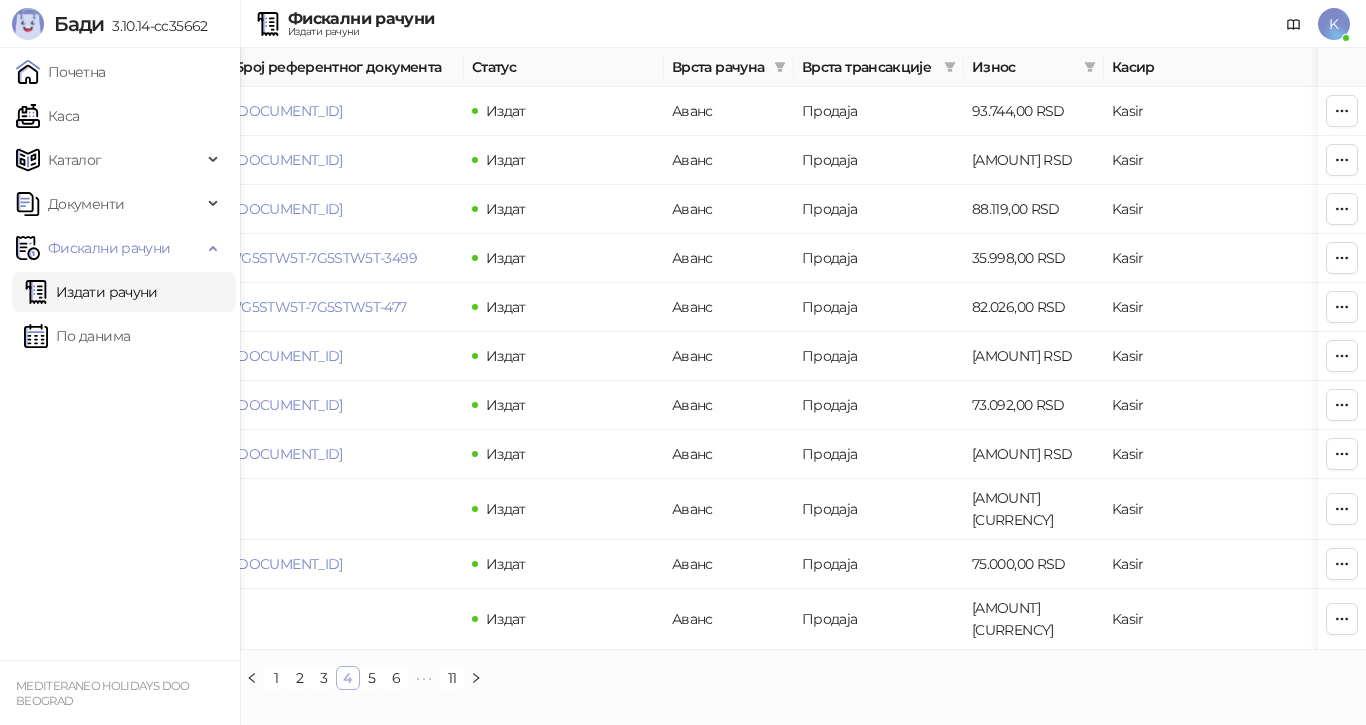 click on "4" at bounding box center (348, 678) 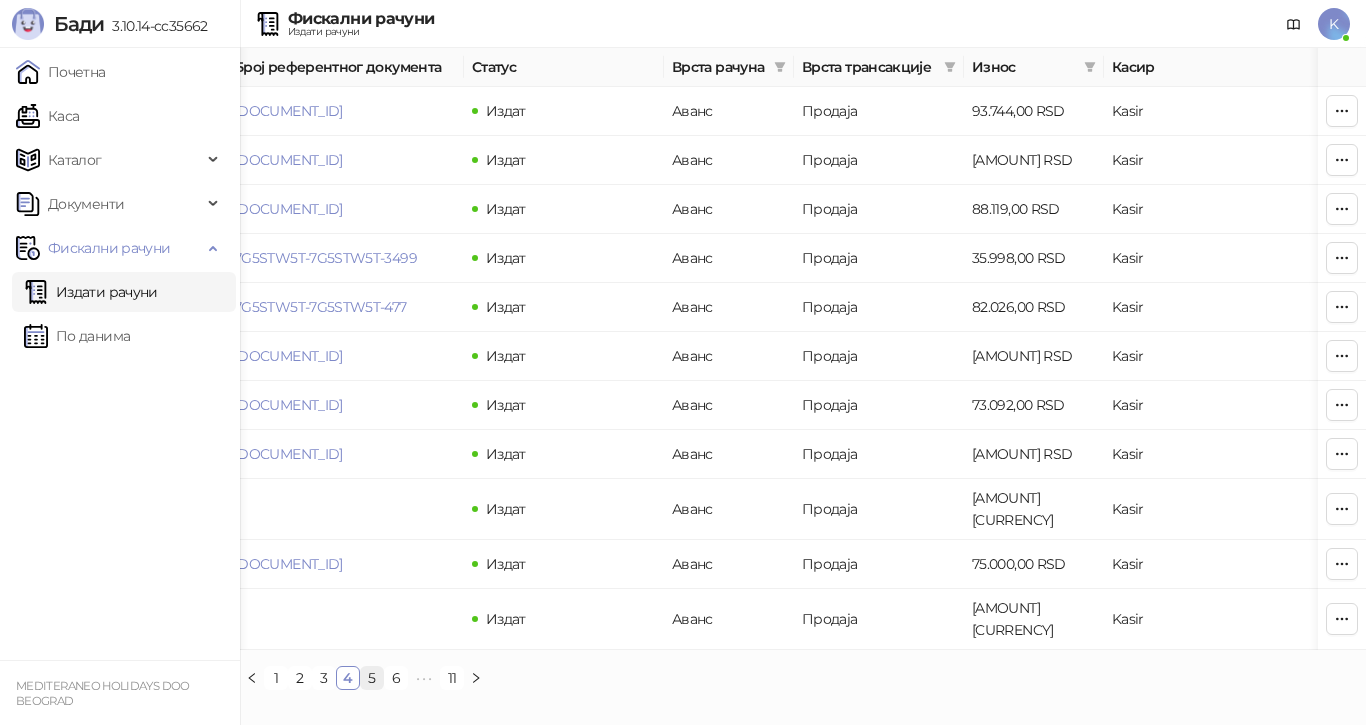 click on "5" at bounding box center [372, 678] 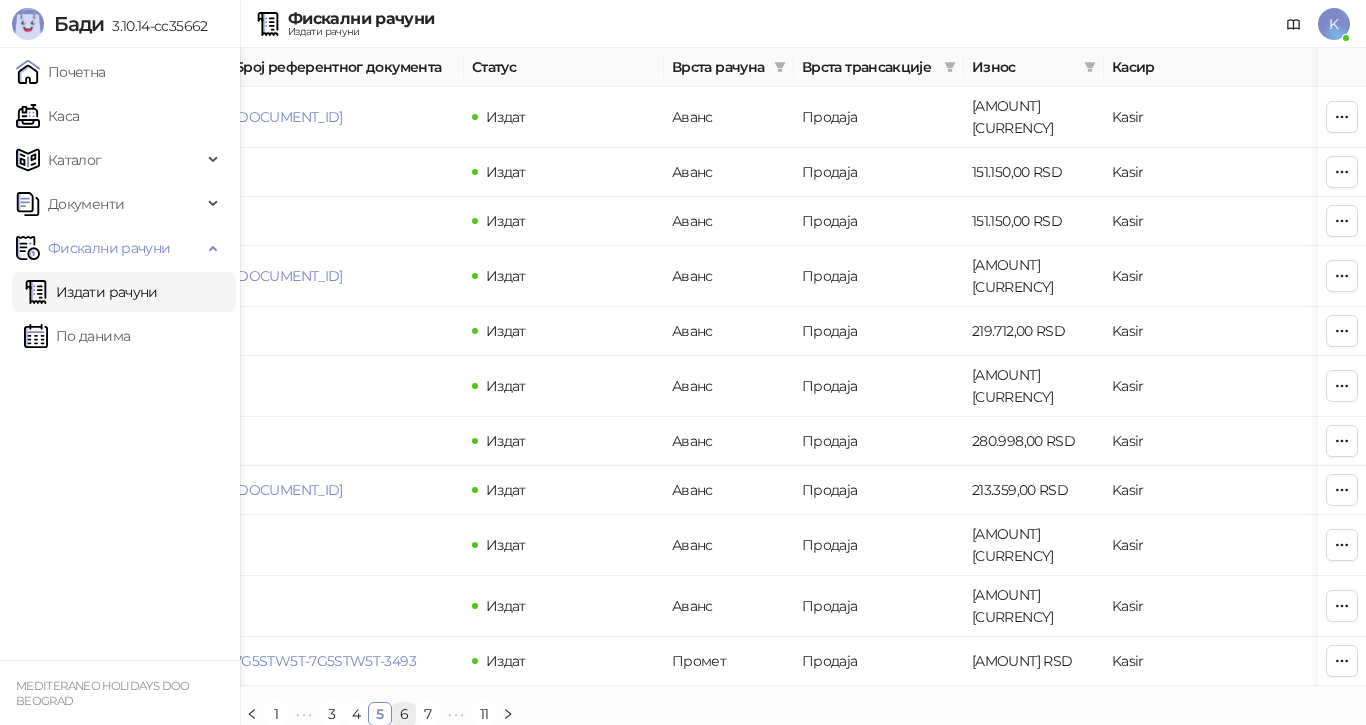 click on "6" at bounding box center (404, 714) 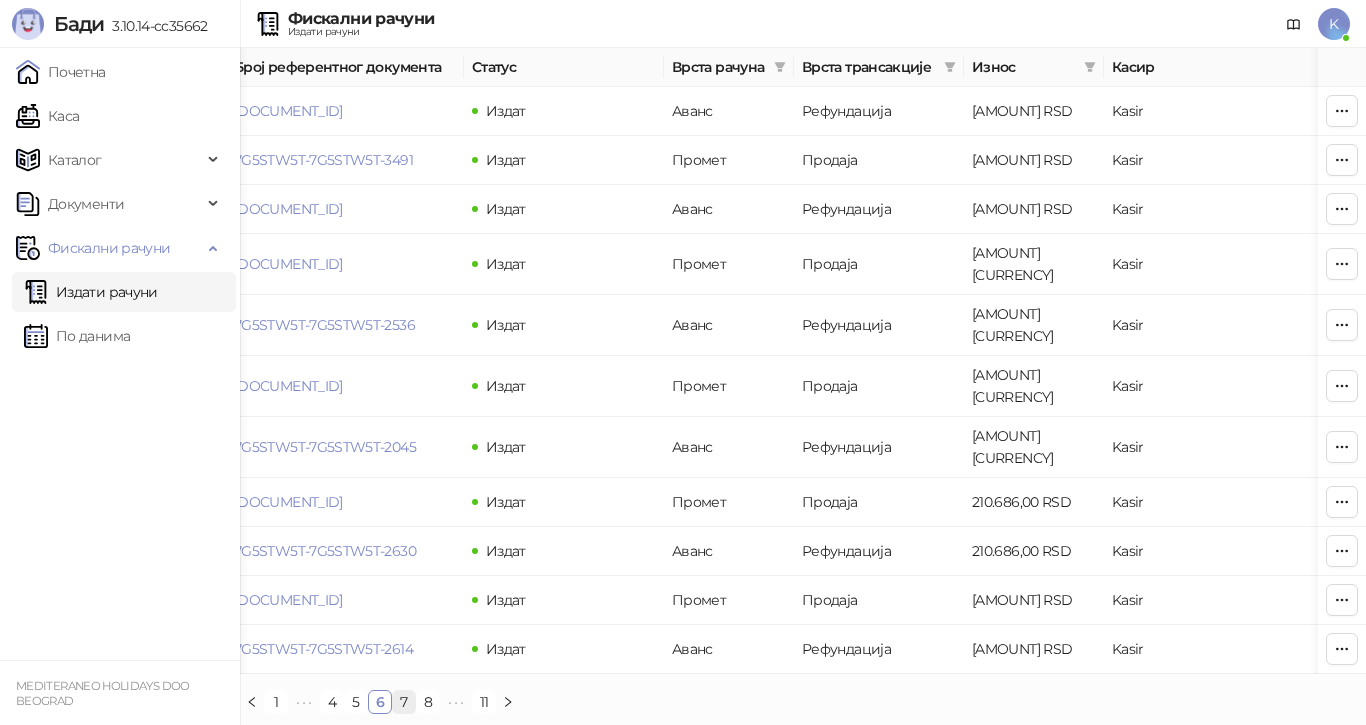 click on "7" at bounding box center [404, 702] 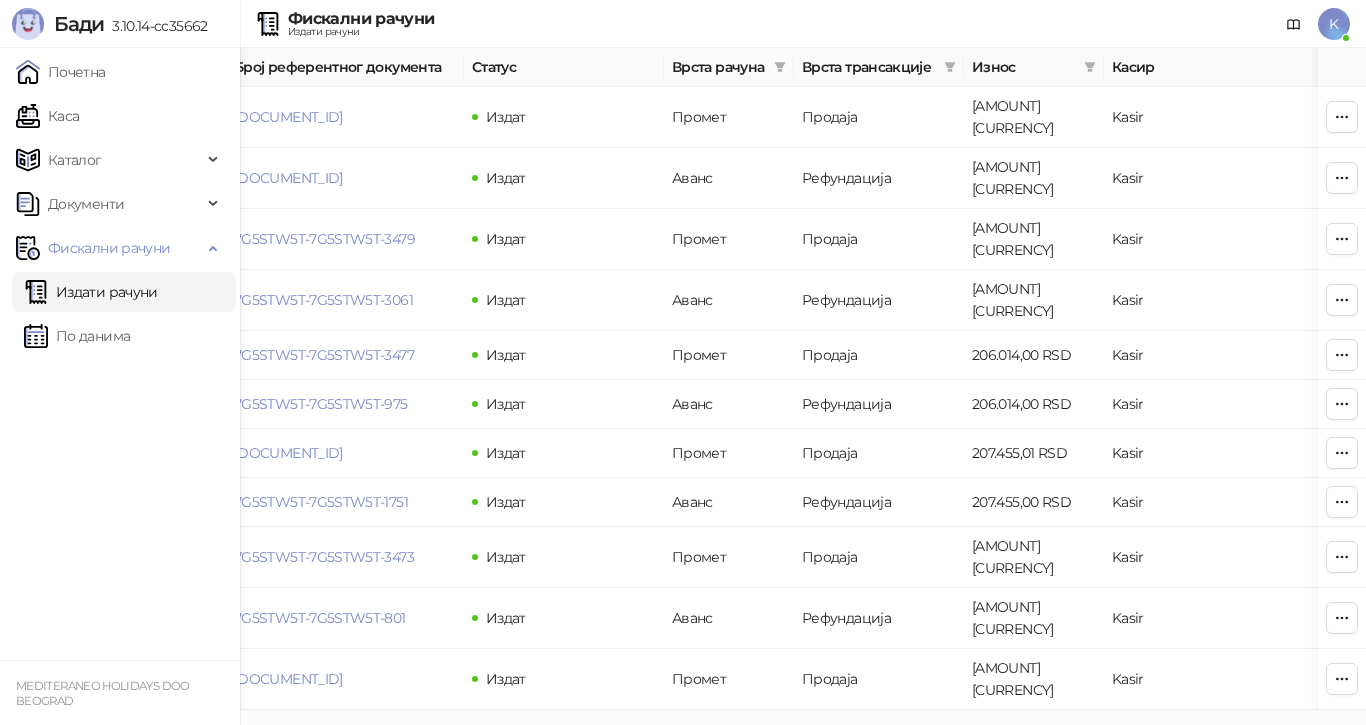 click on "8" at bounding box center [404, 738] 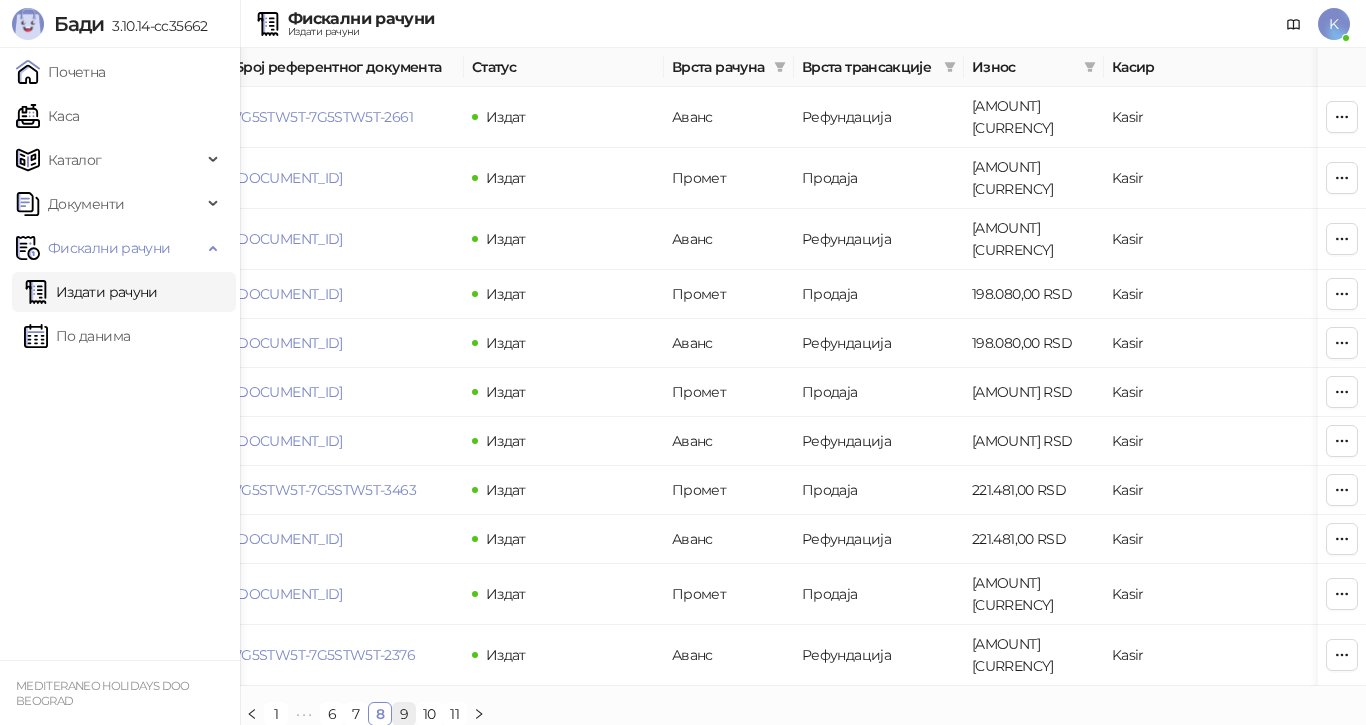click on "9" at bounding box center (404, 714) 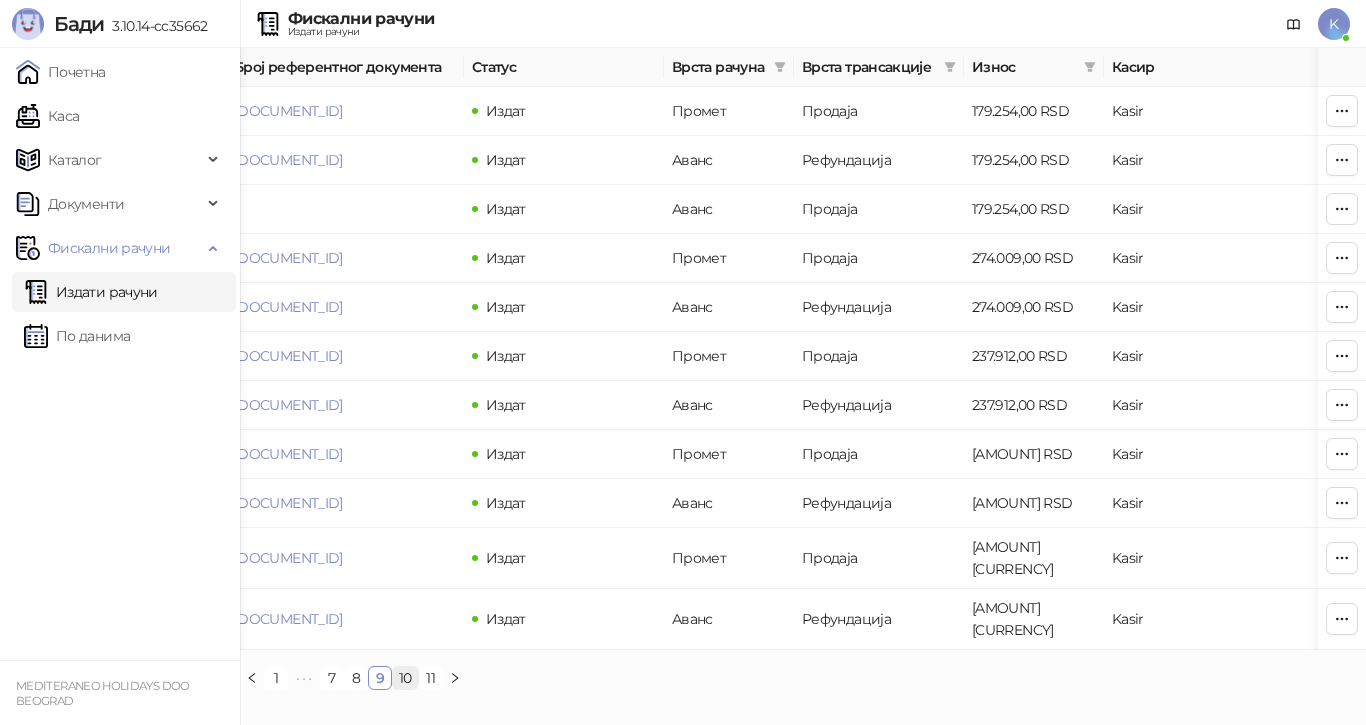 click on "10" at bounding box center (405, 678) 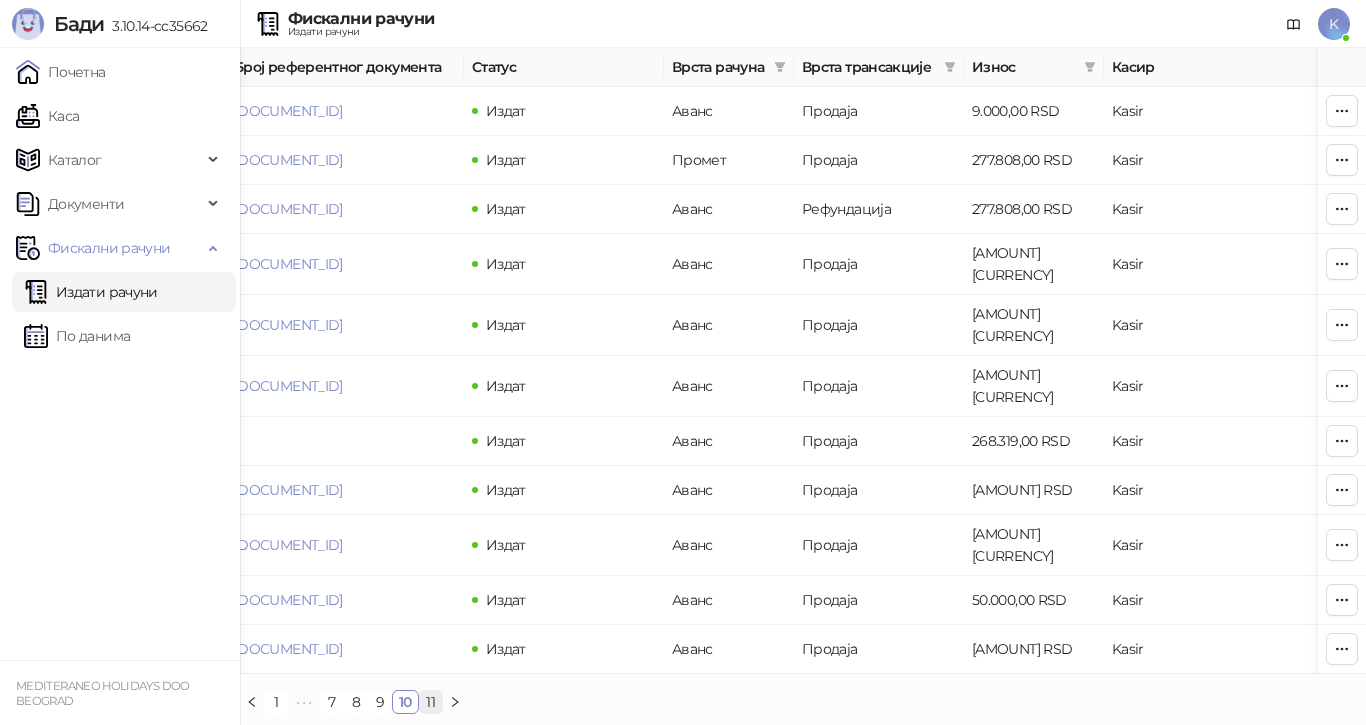 click on "11" at bounding box center [431, 702] 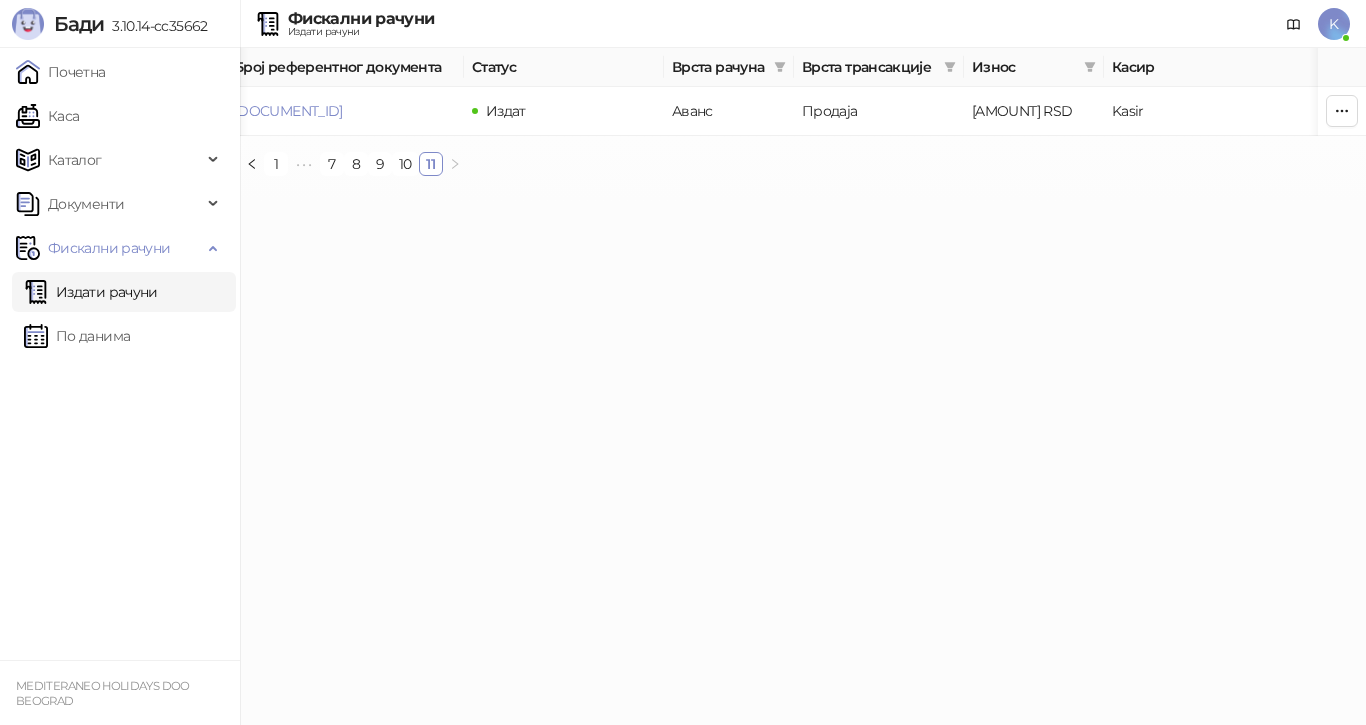 click on "**********" at bounding box center (683, 96) 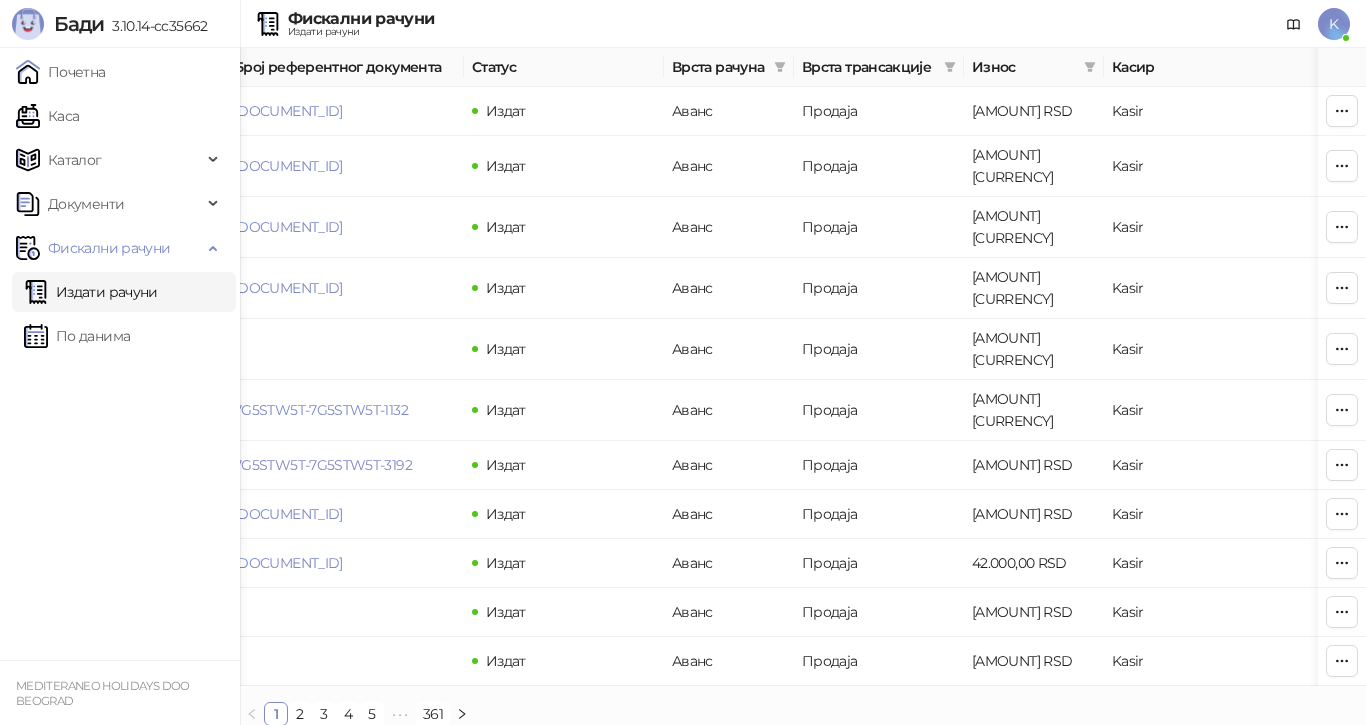 scroll, scrollTop: 0, scrollLeft: 0, axis: both 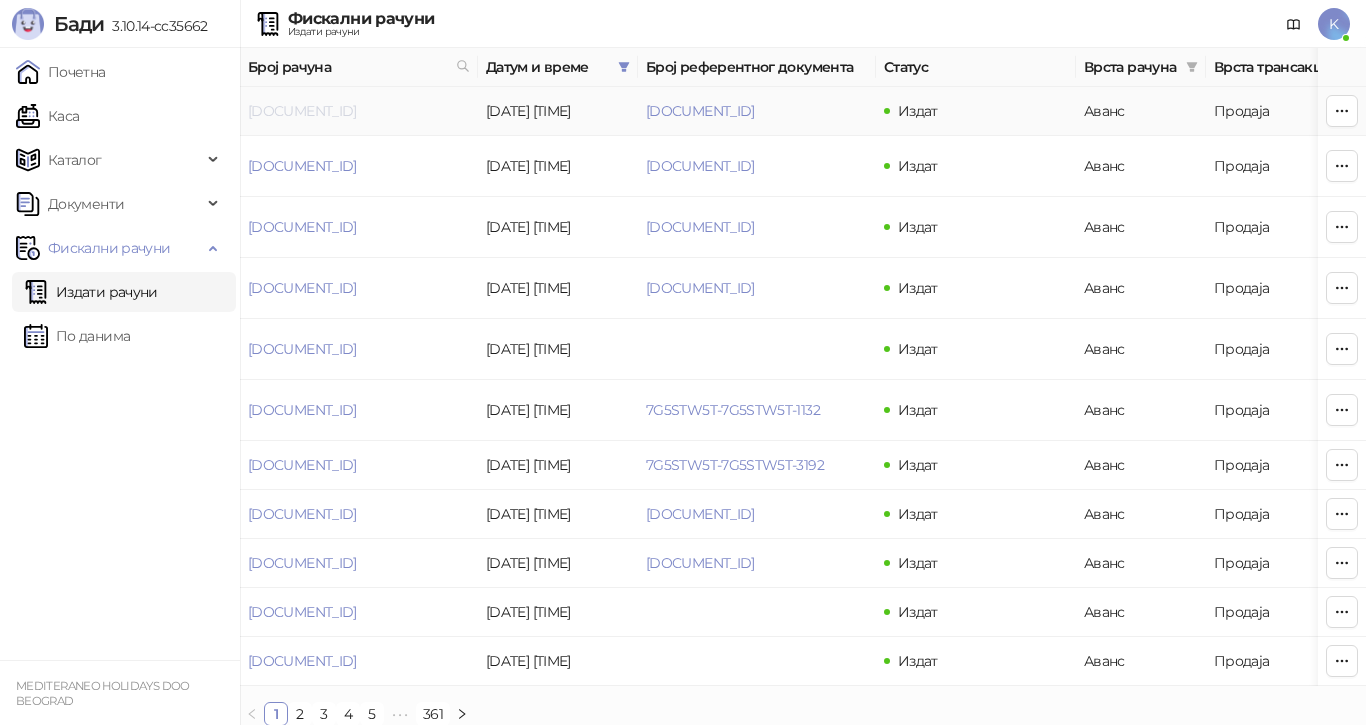 drag, startPoint x: 243, startPoint y: 111, endPoint x: 425, endPoint y: 115, distance: 182.04395 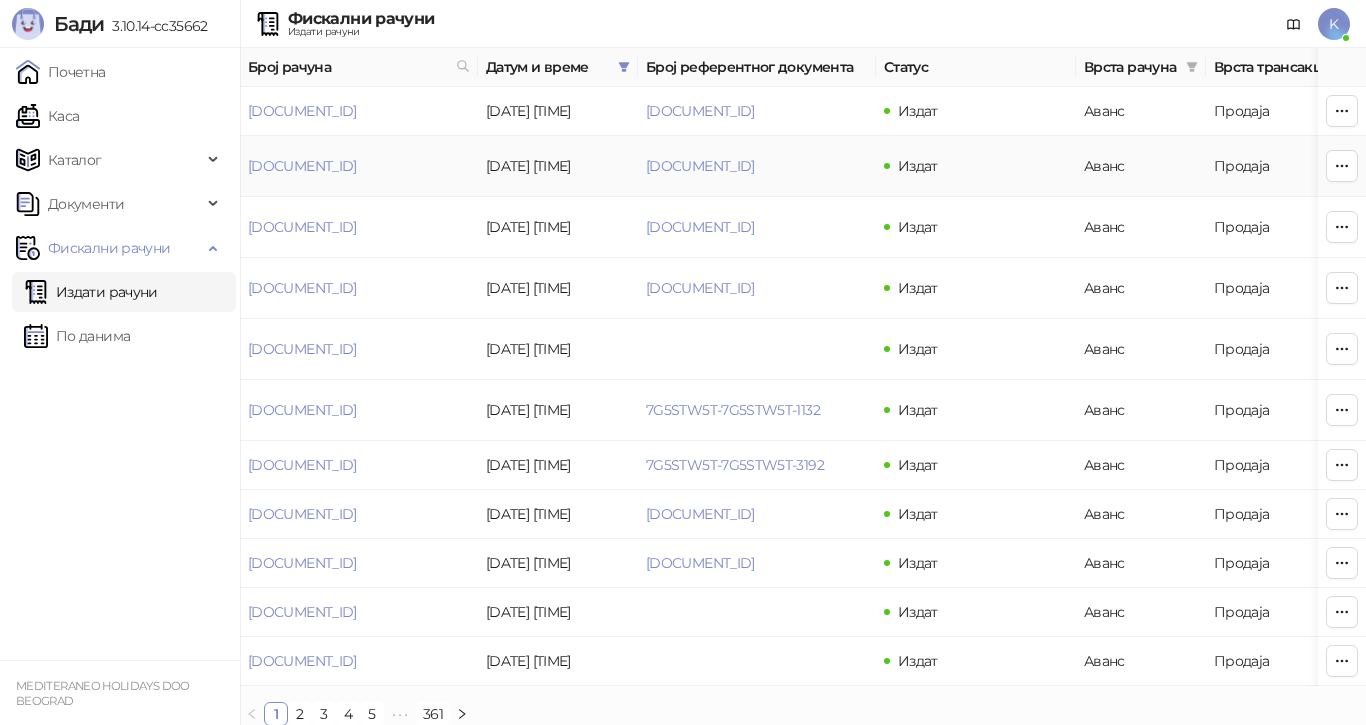 copy on "[DOCUMENT_ID]" 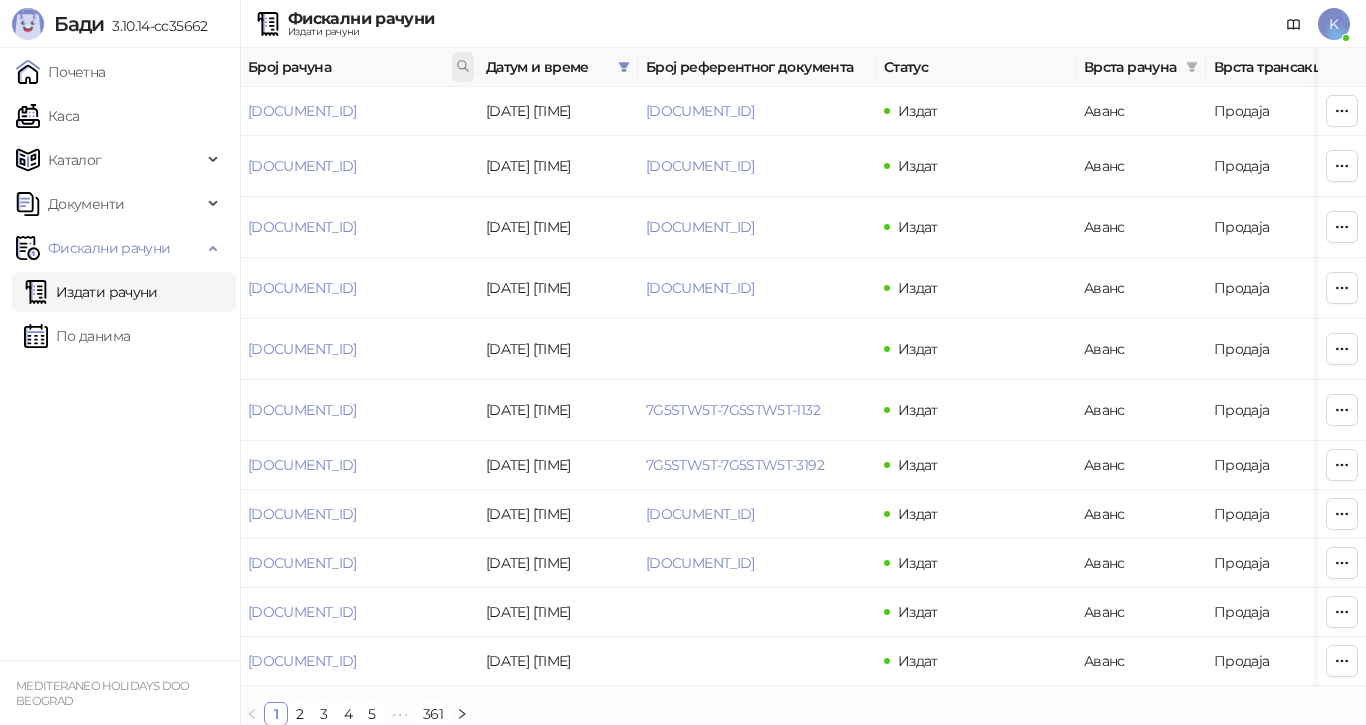 click 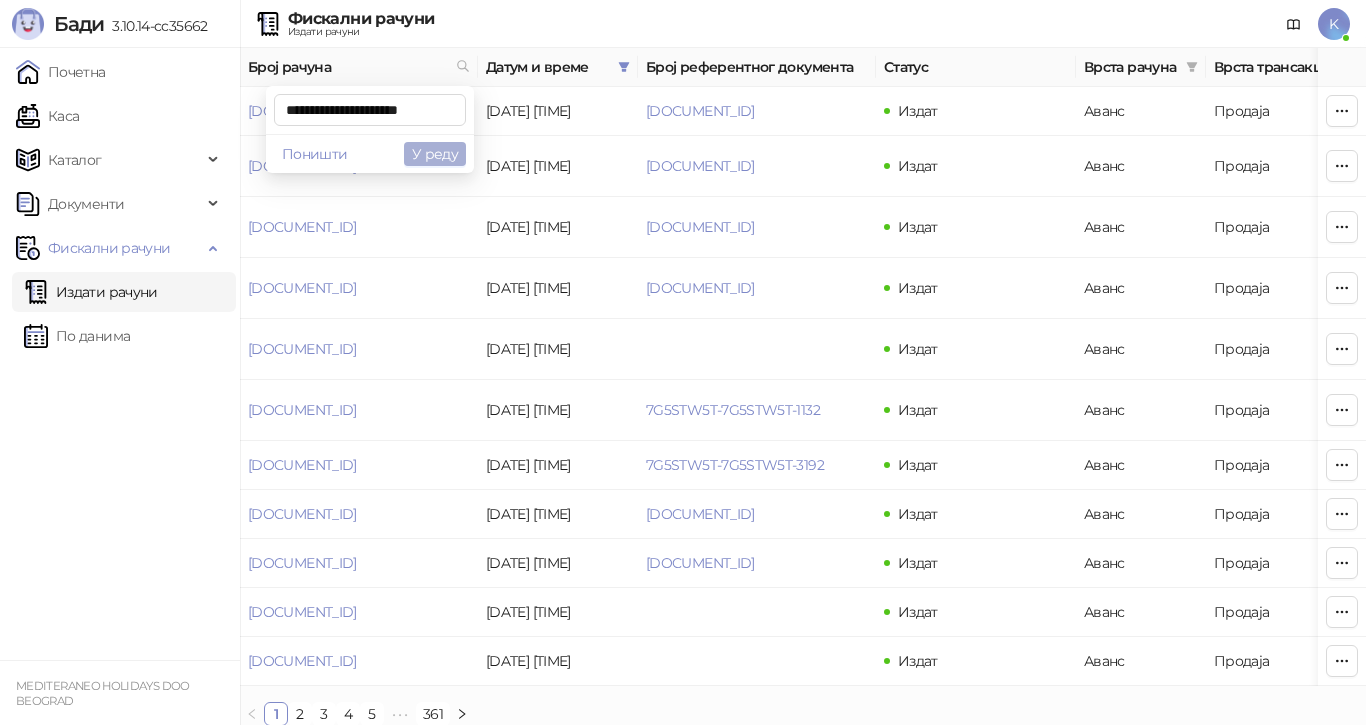 scroll, scrollTop: 0, scrollLeft: 8, axis: horizontal 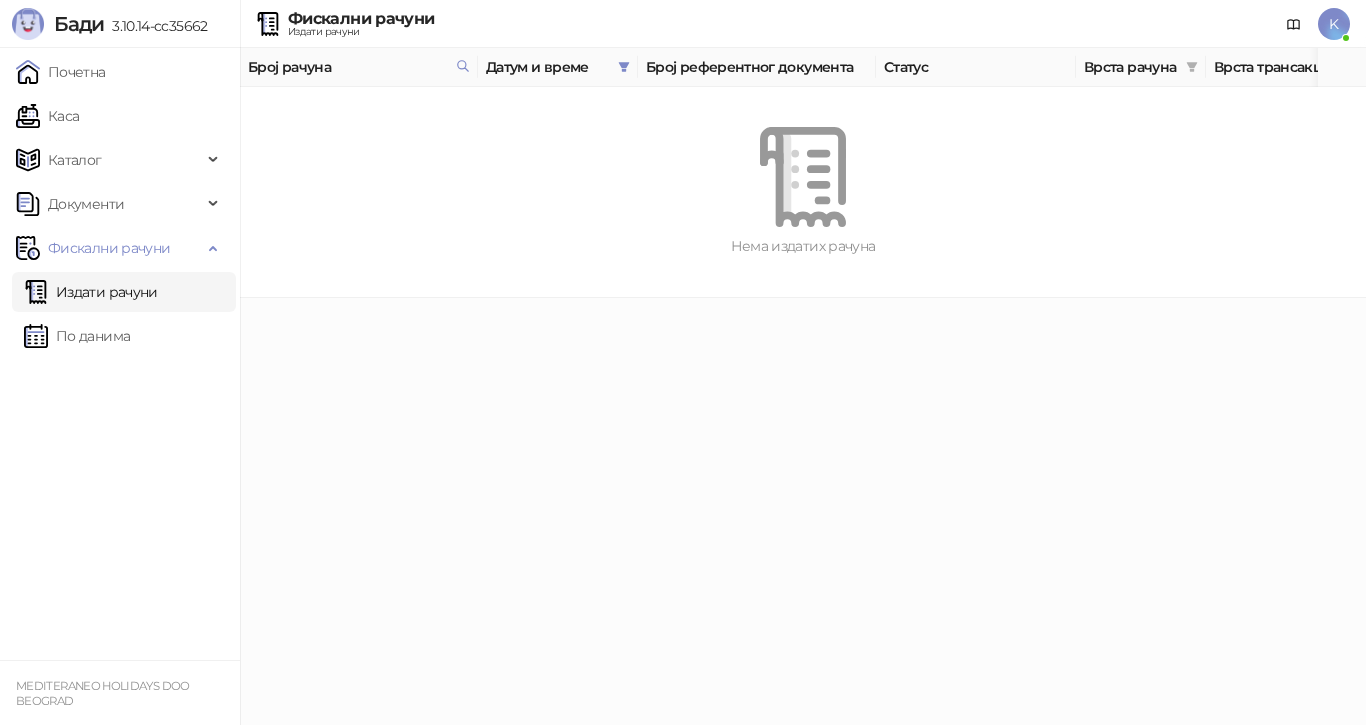 click on "Издати рачуни" at bounding box center (91, 292) 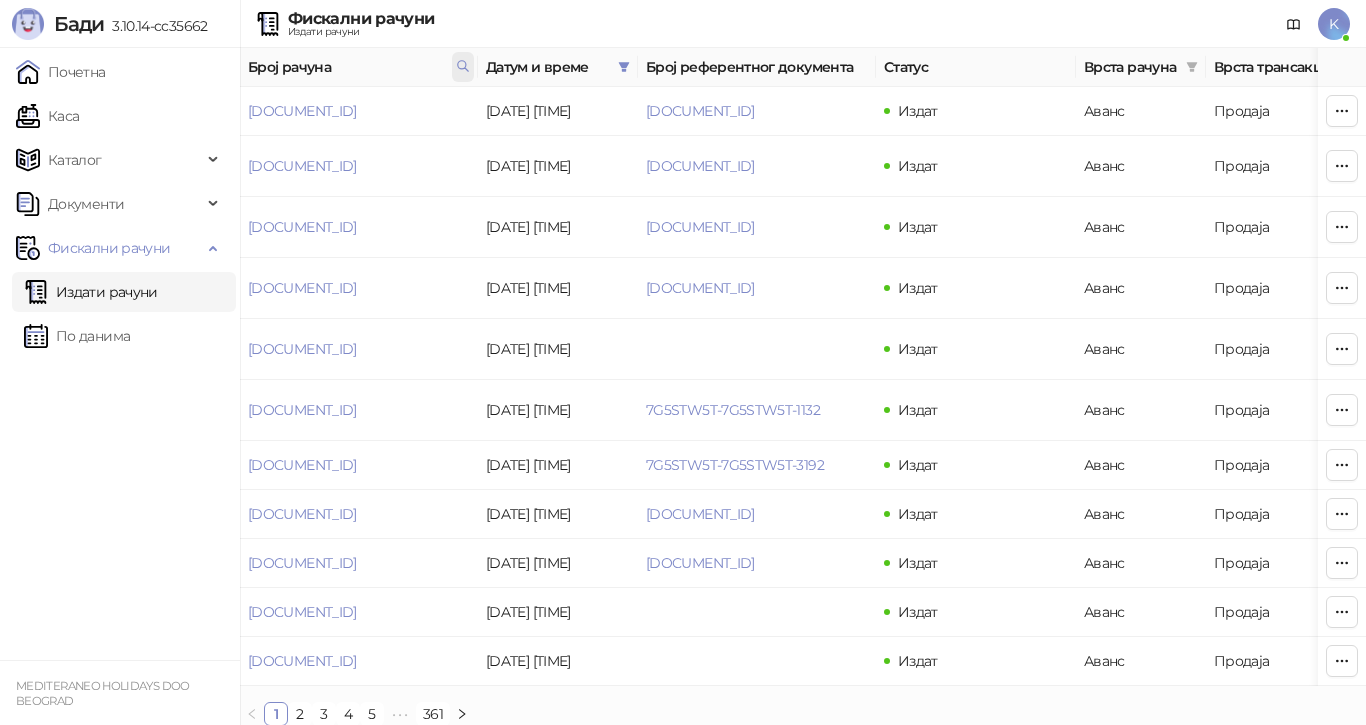 click 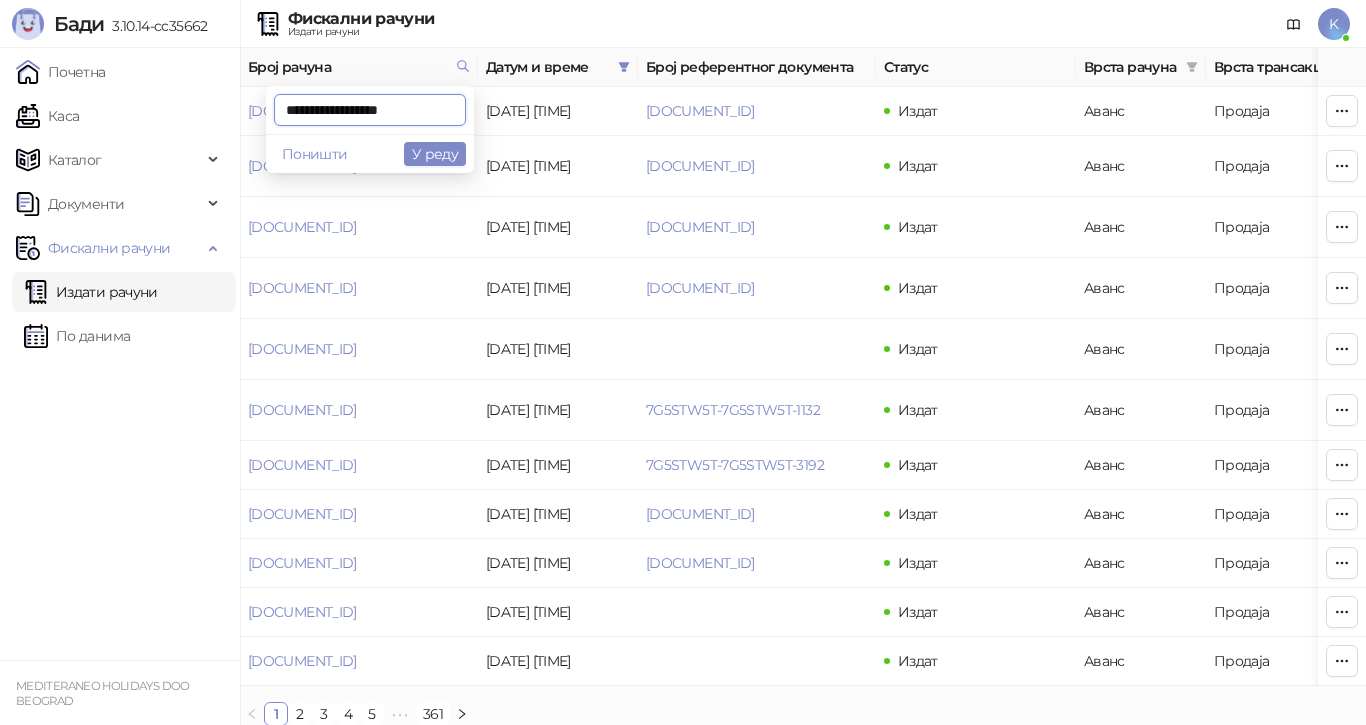 scroll, scrollTop: 0, scrollLeft: 0, axis: both 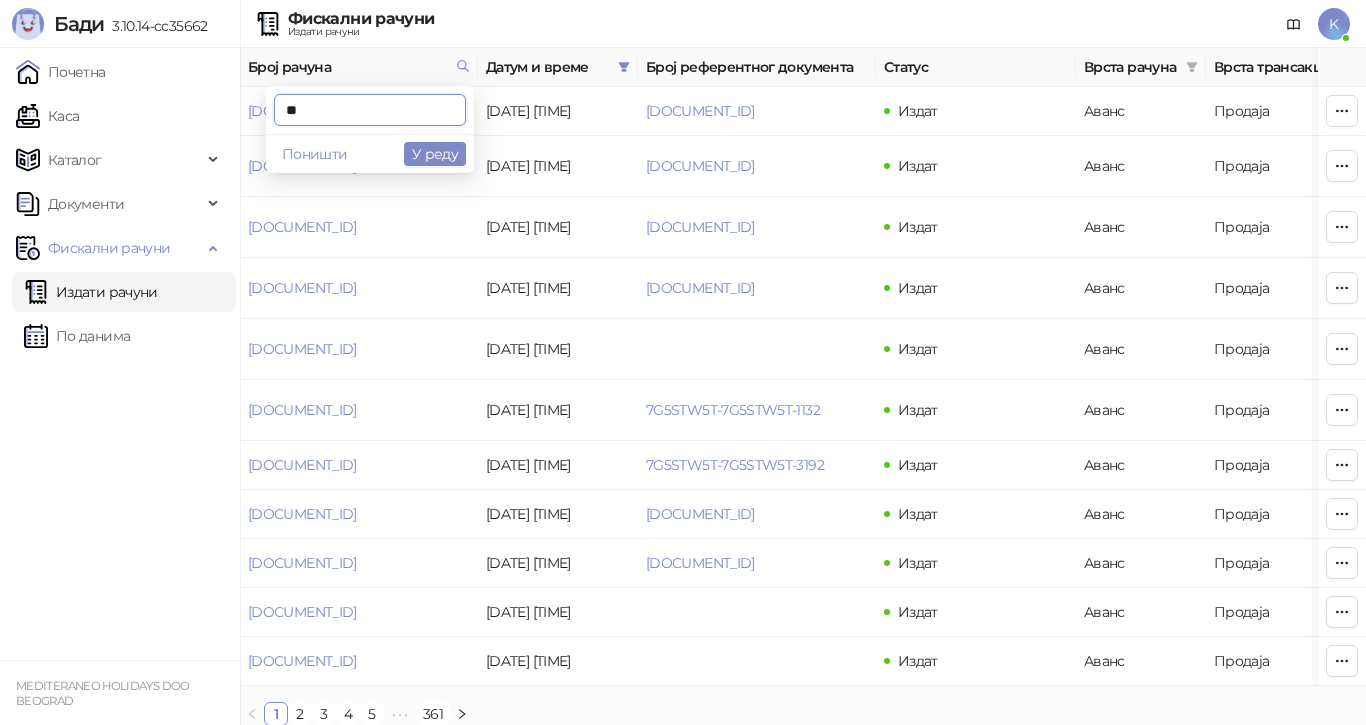 type on "*" 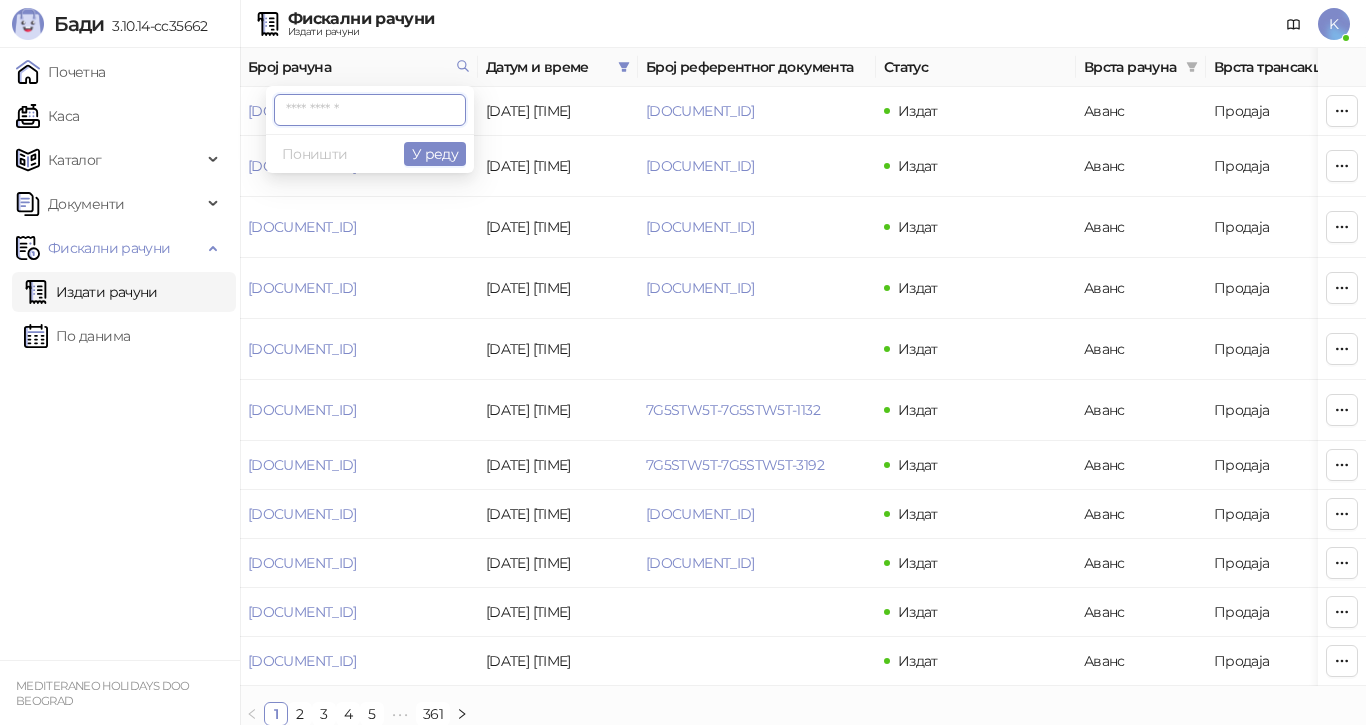 type on "*" 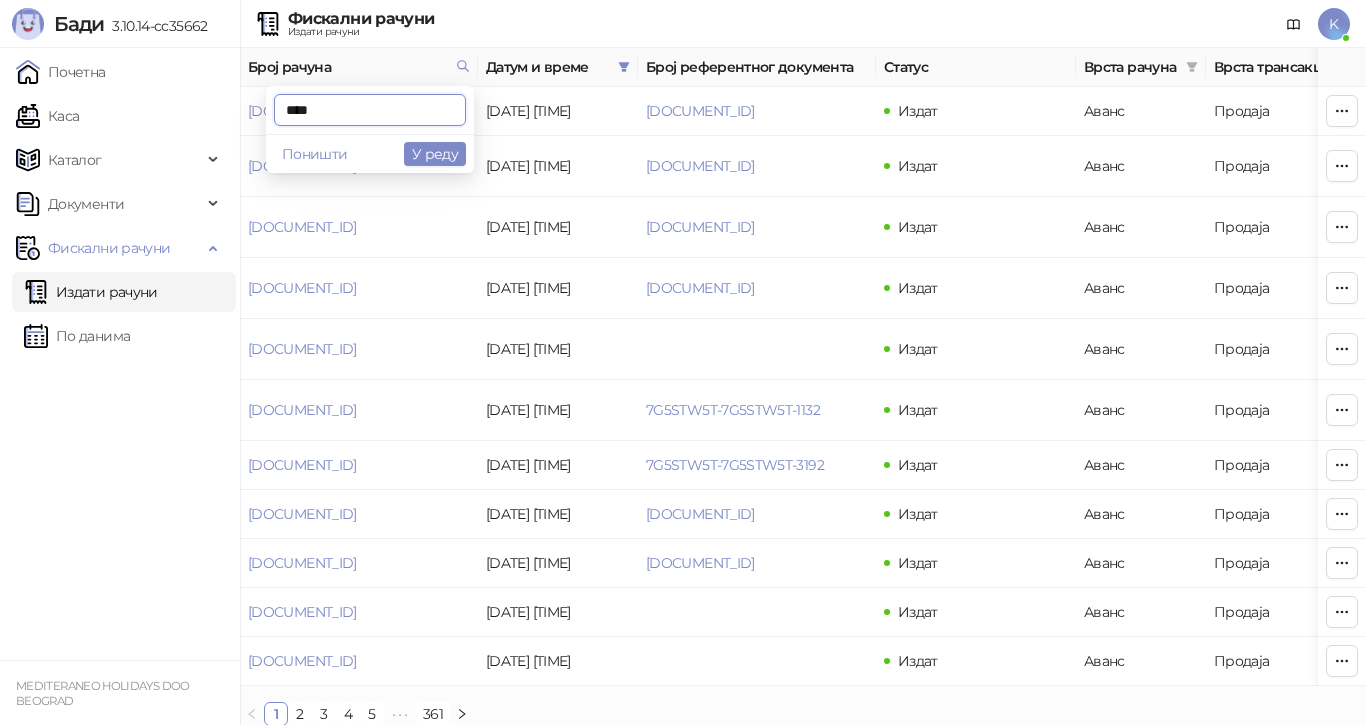 type on "****" 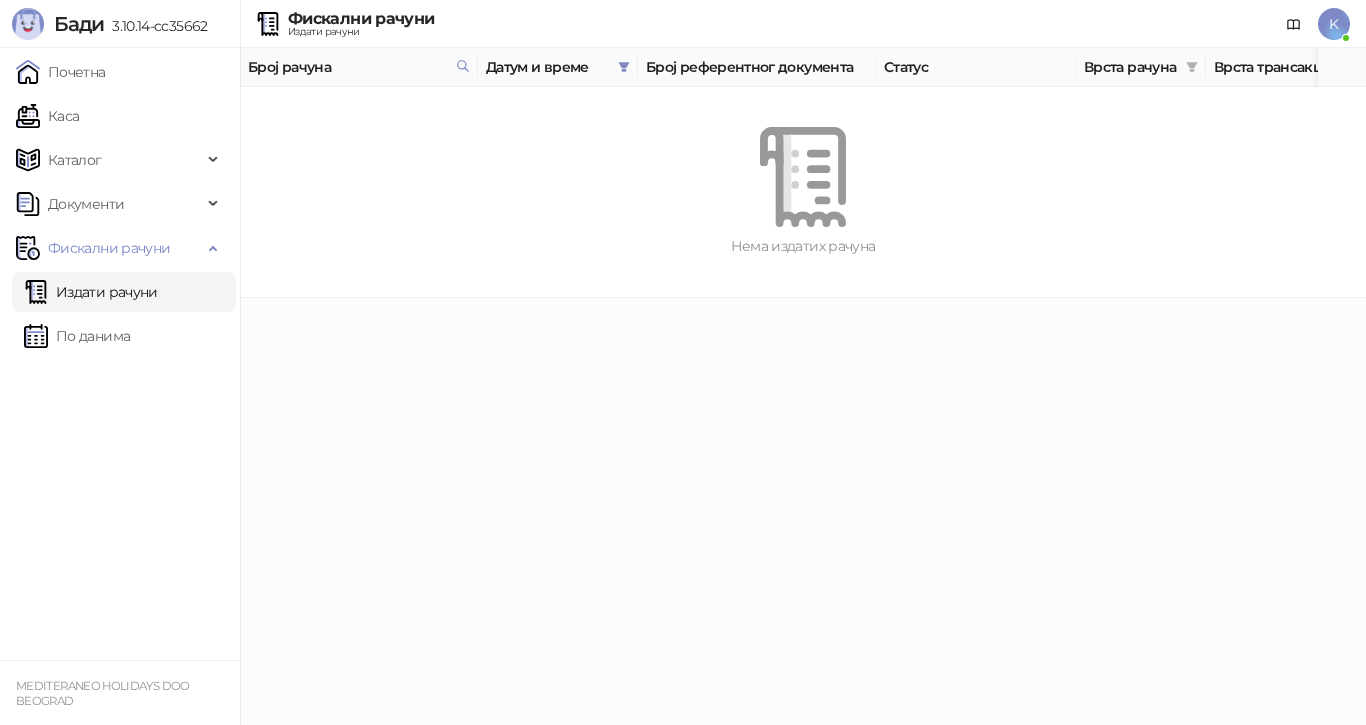 click on "Издати рачуни" at bounding box center [91, 292] 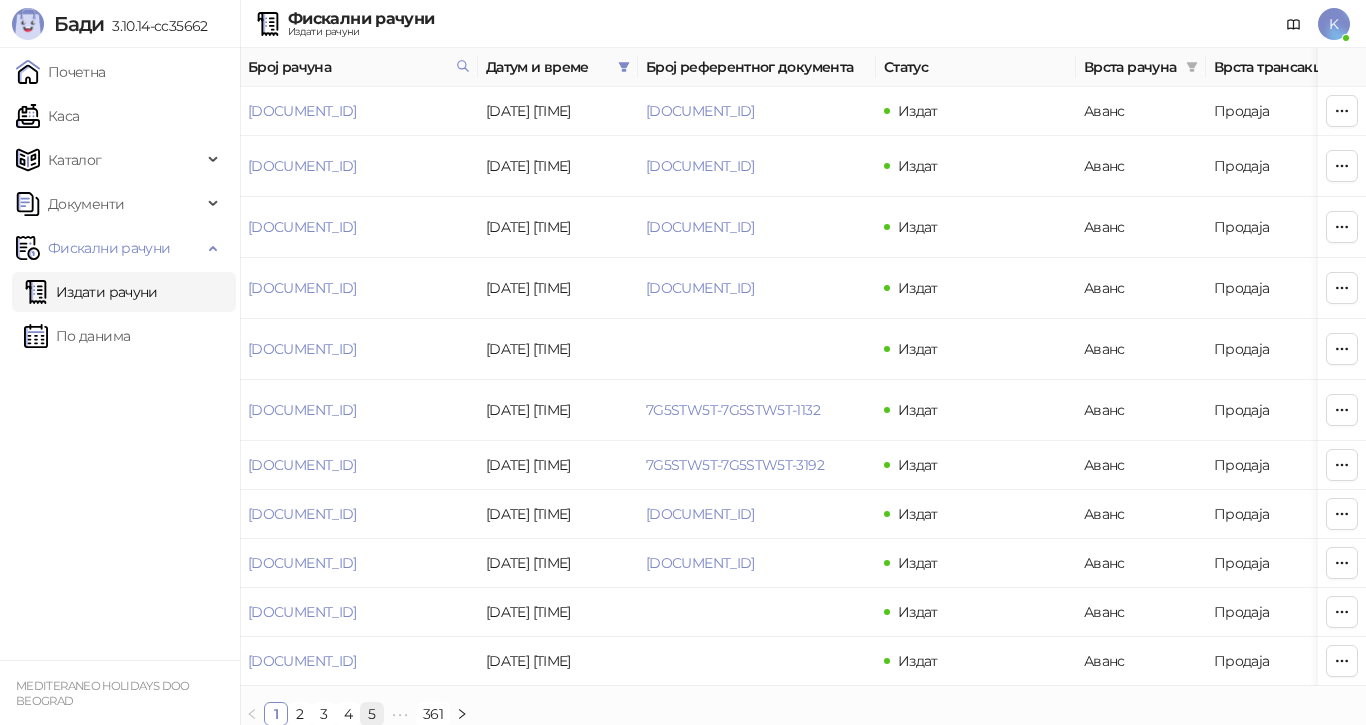 click on "5" at bounding box center (372, 714) 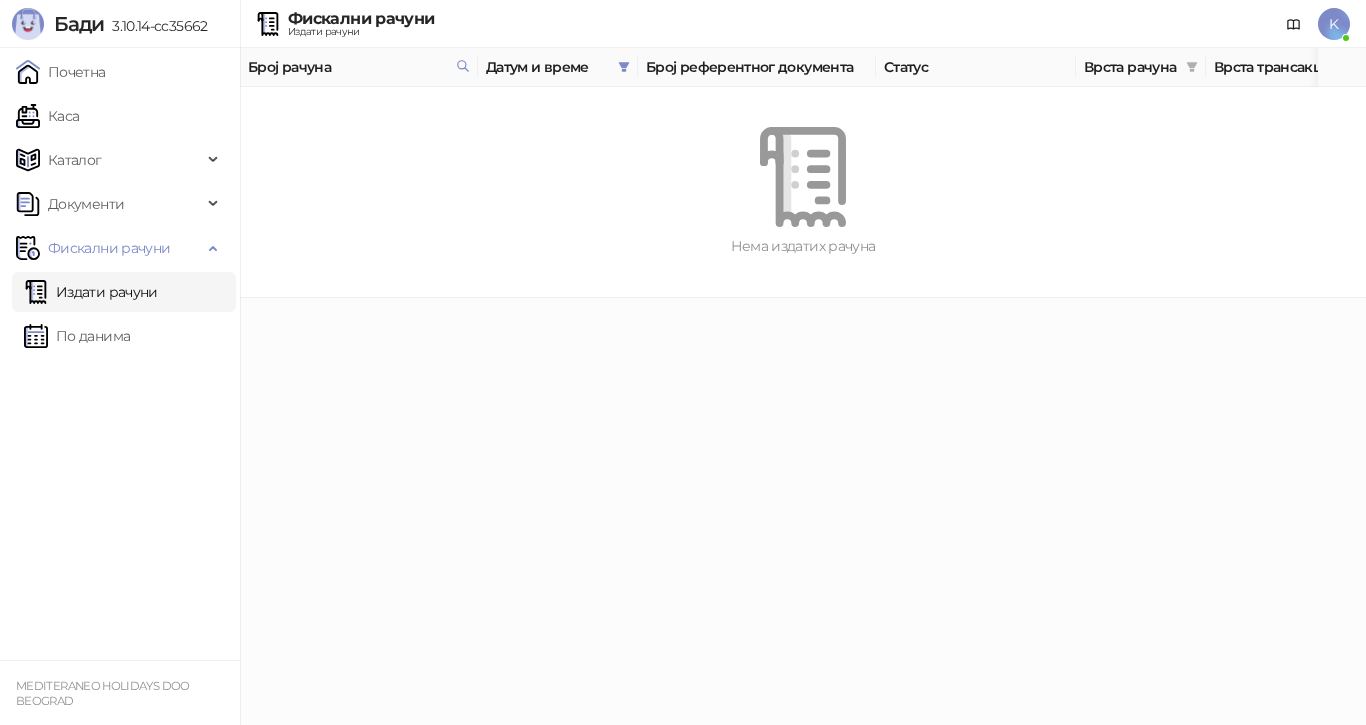 click on "Издати рачуни" at bounding box center [91, 292] 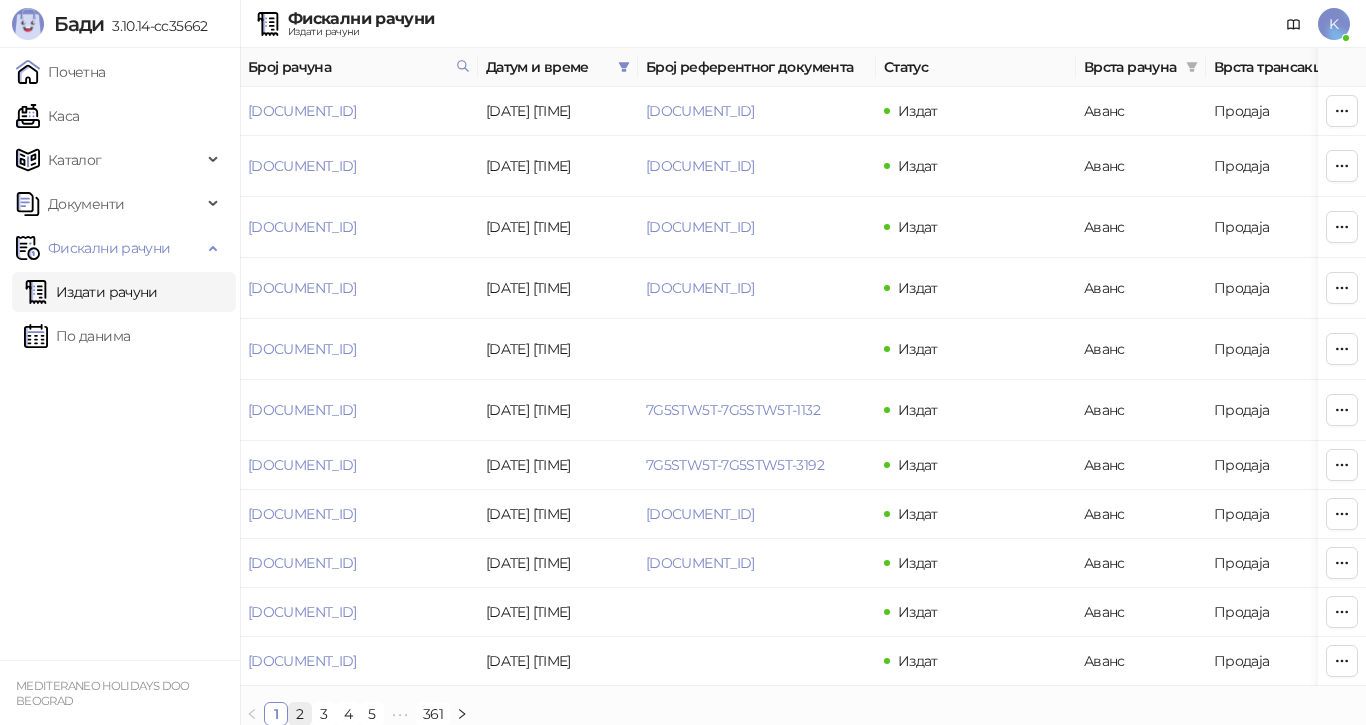 click on "2" at bounding box center [300, 714] 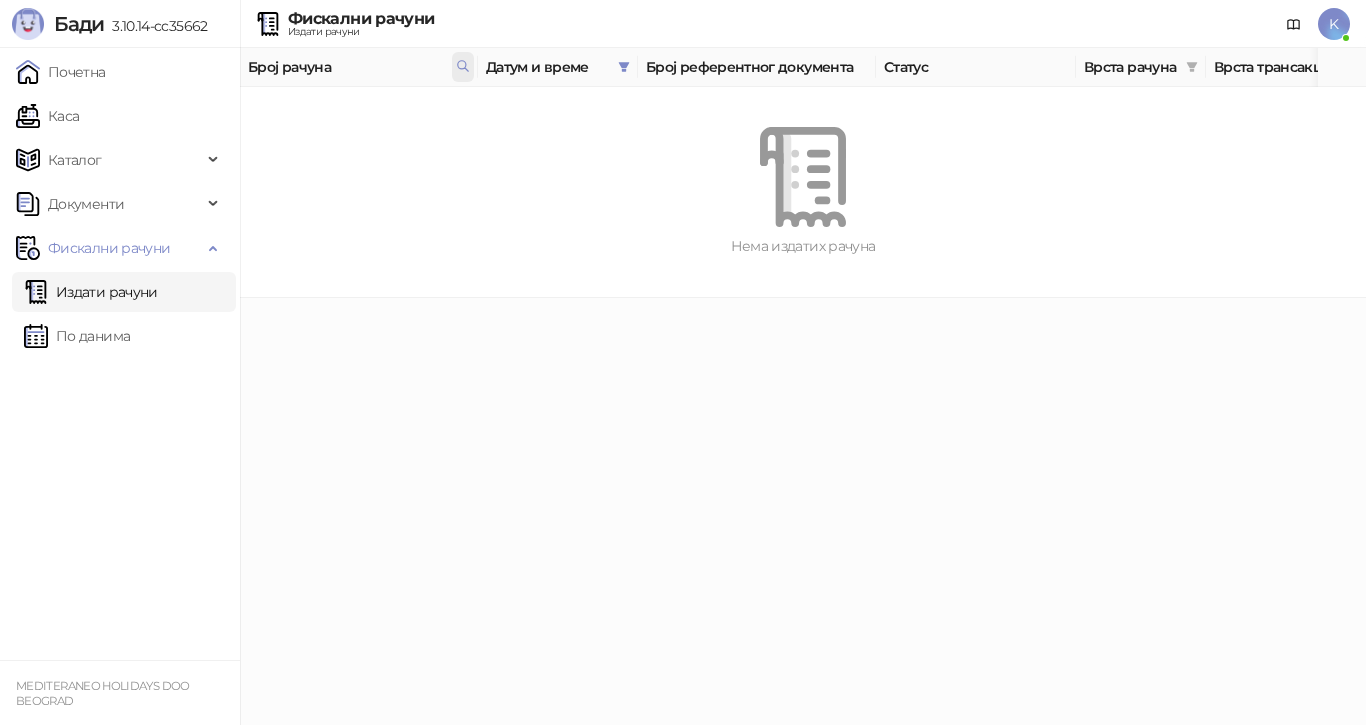click 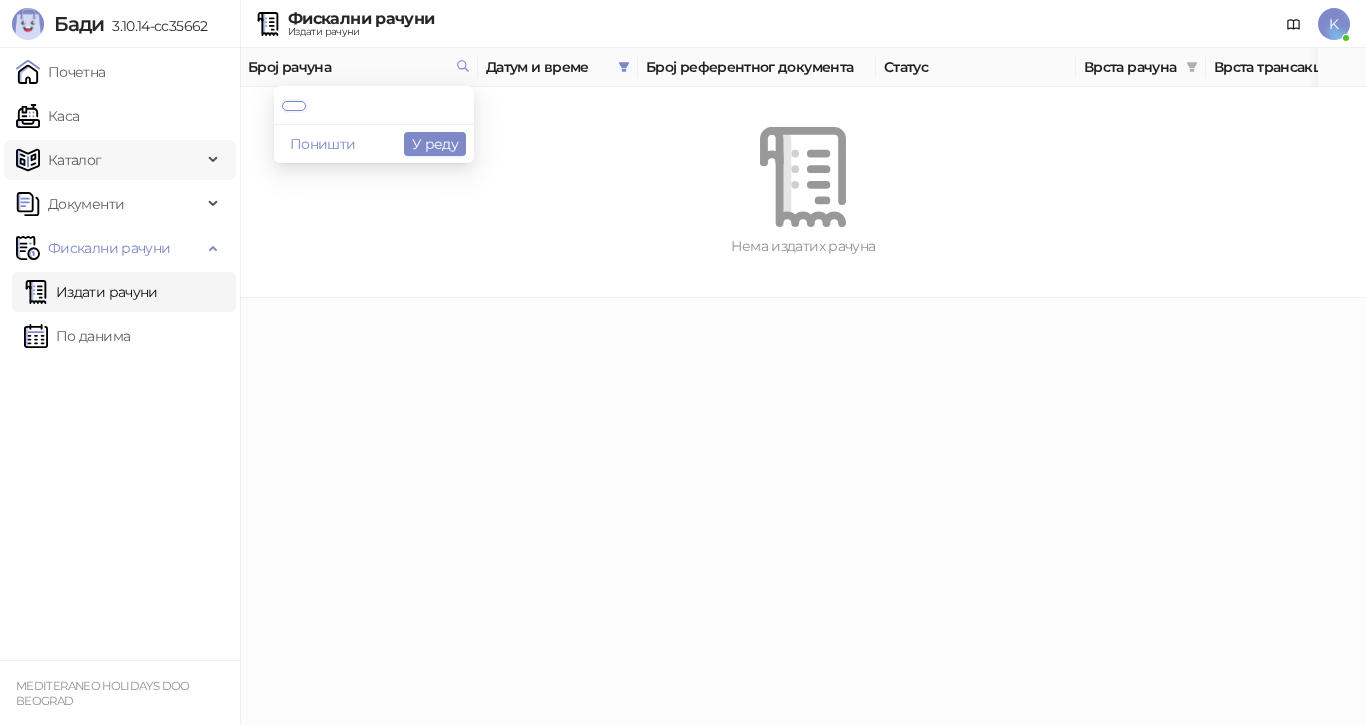 drag, startPoint x: 379, startPoint y: 110, endPoint x: 163, endPoint y: 158, distance: 221.26907 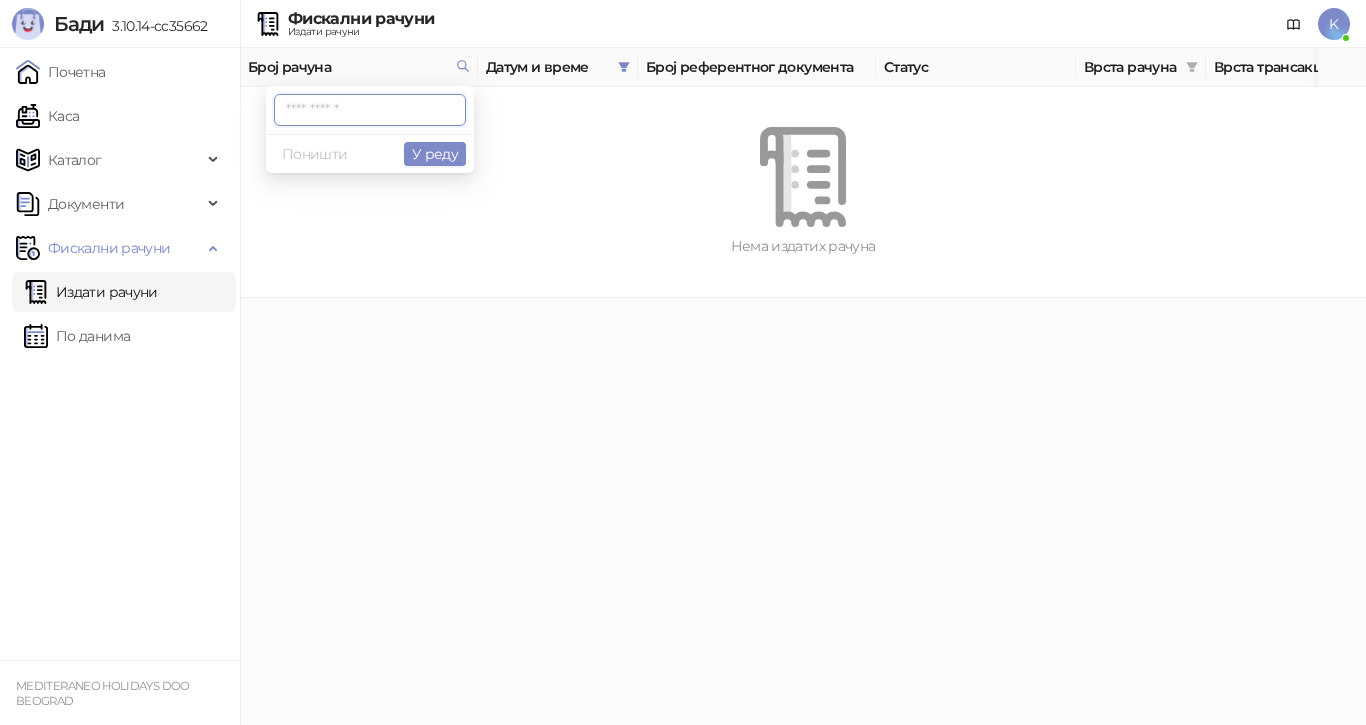 type 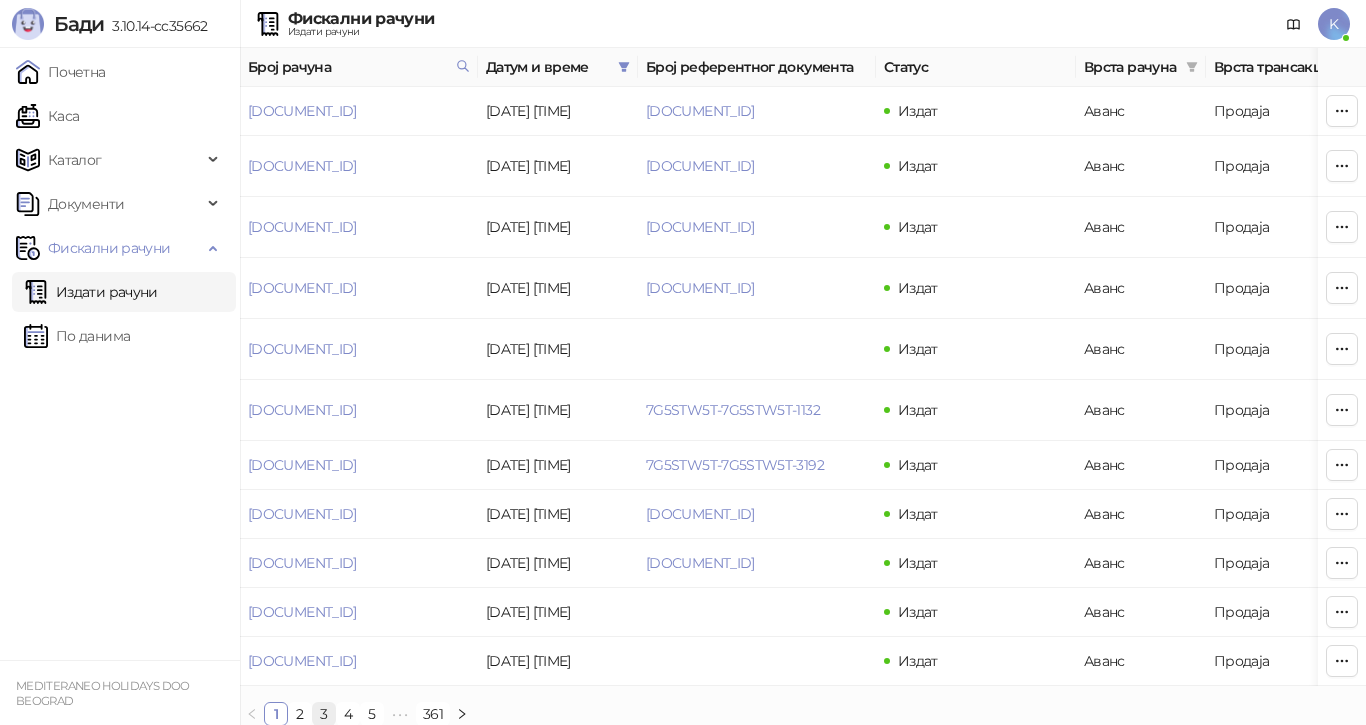click on "3" at bounding box center [324, 714] 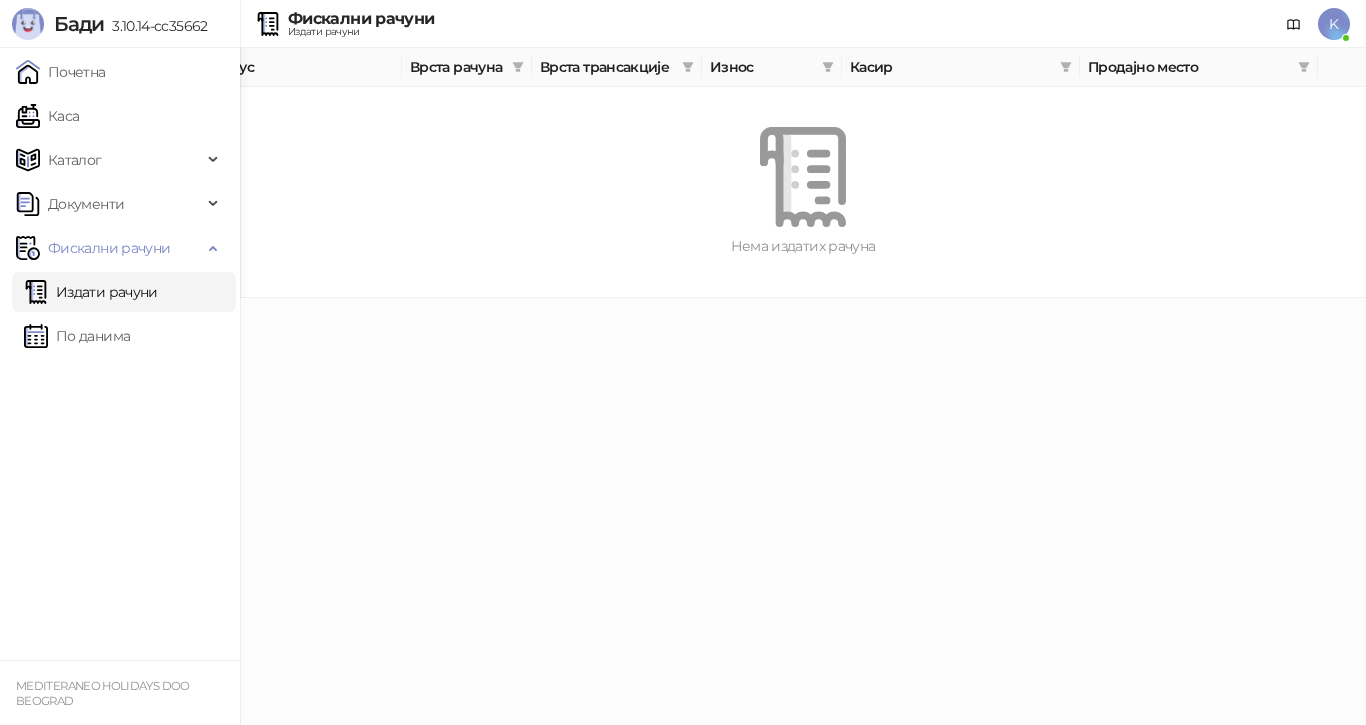 scroll, scrollTop: 0, scrollLeft: 198, axis: horizontal 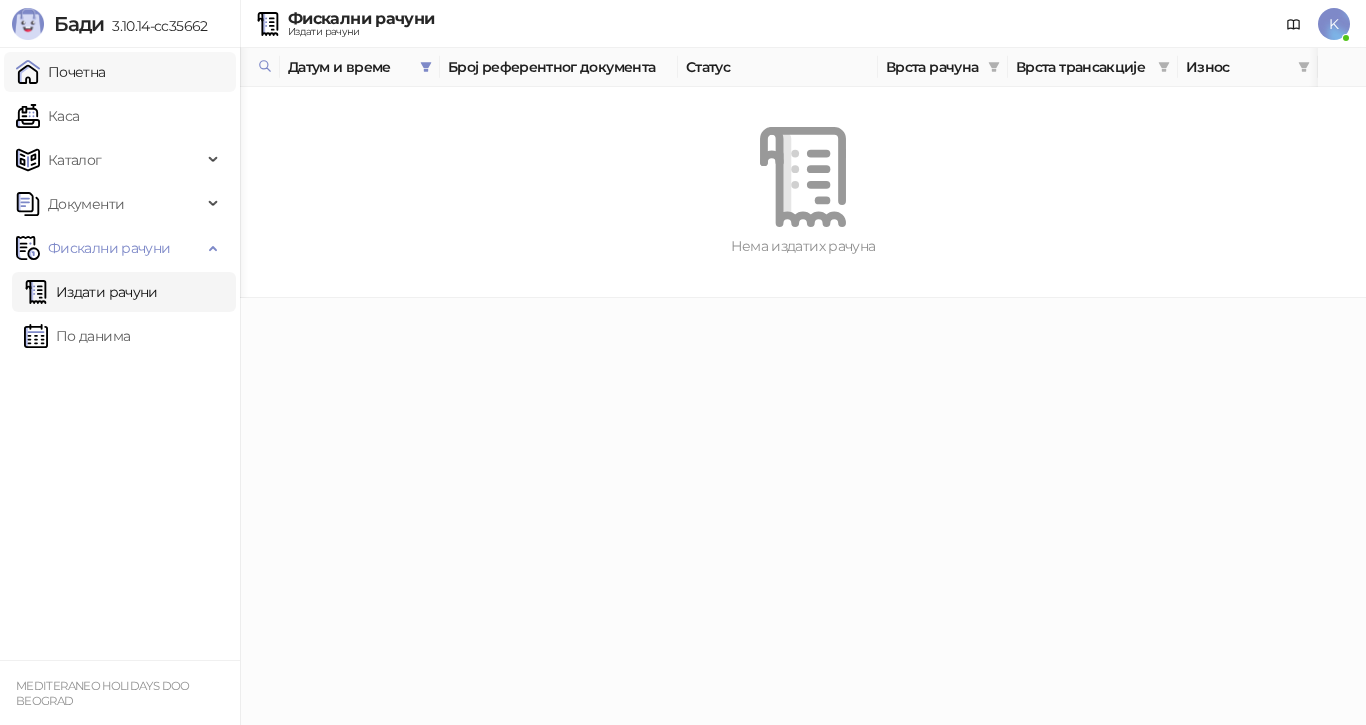 click on "Почетна" at bounding box center [61, 72] 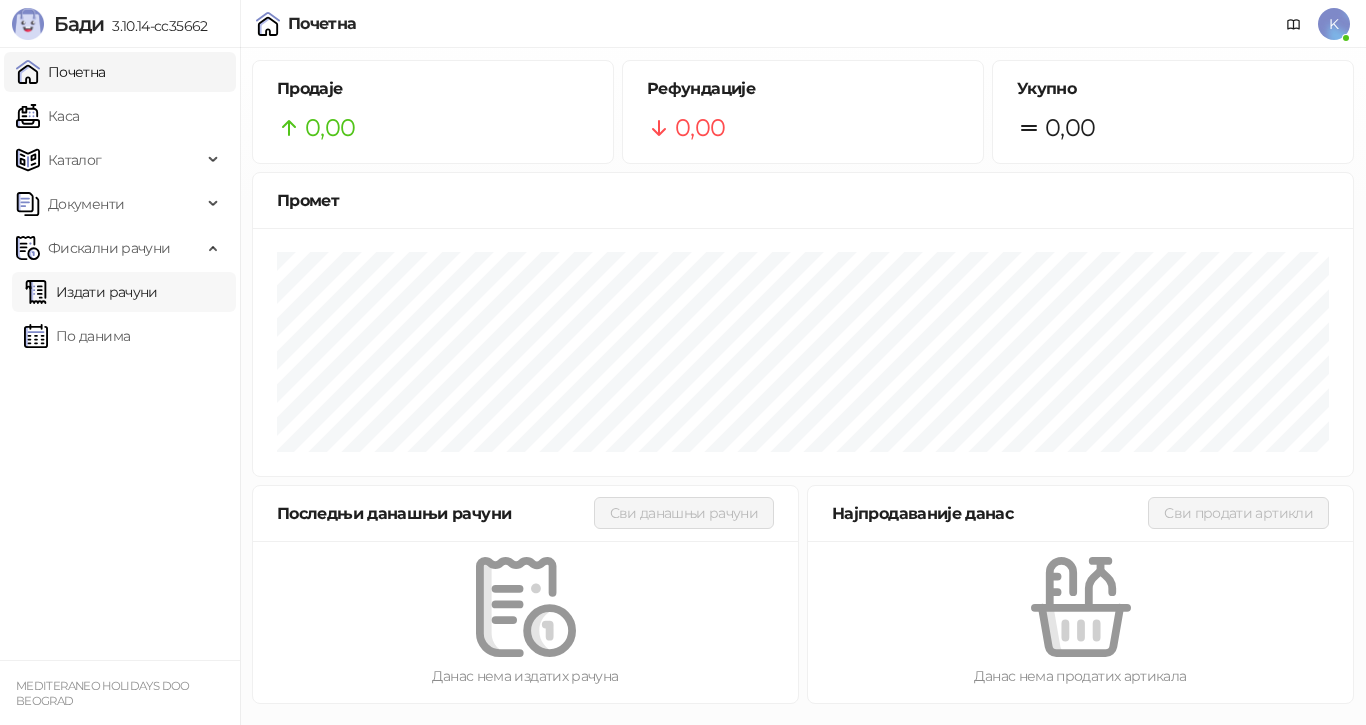 click on "Издати рачуни" at bounding box center (91, 292) 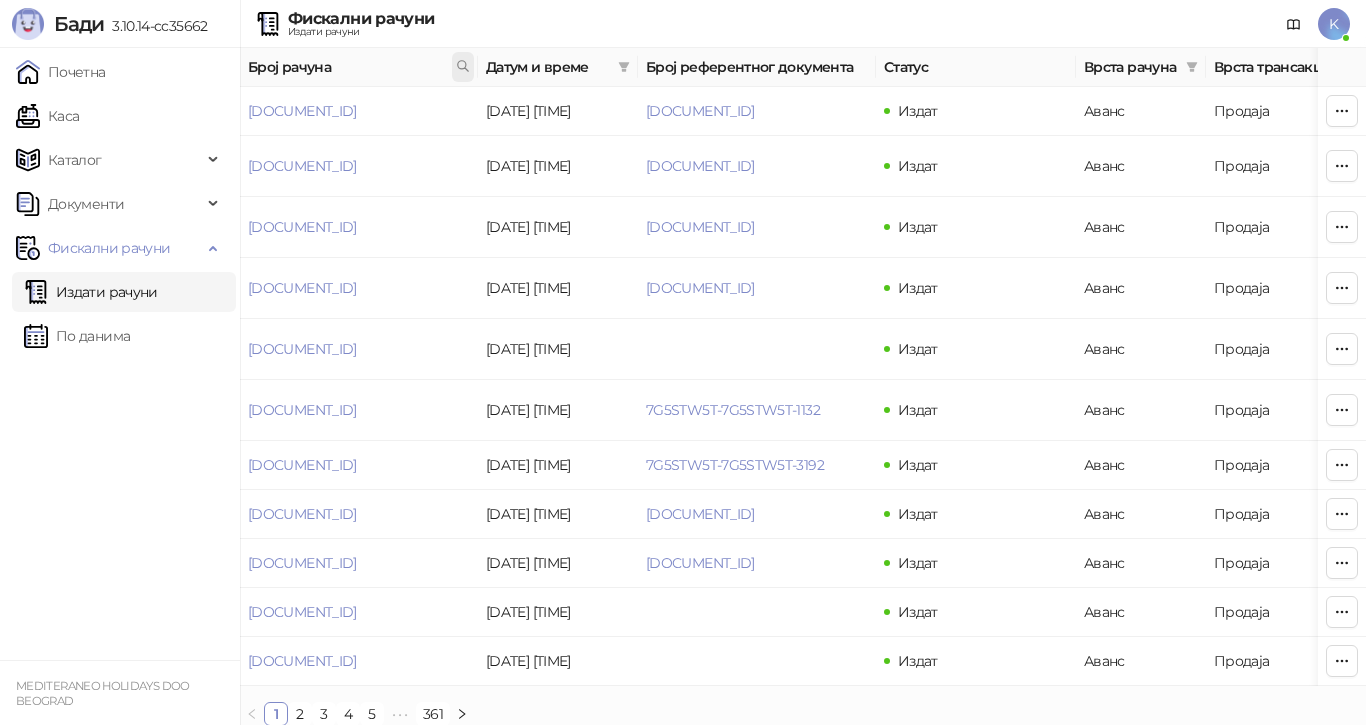 click 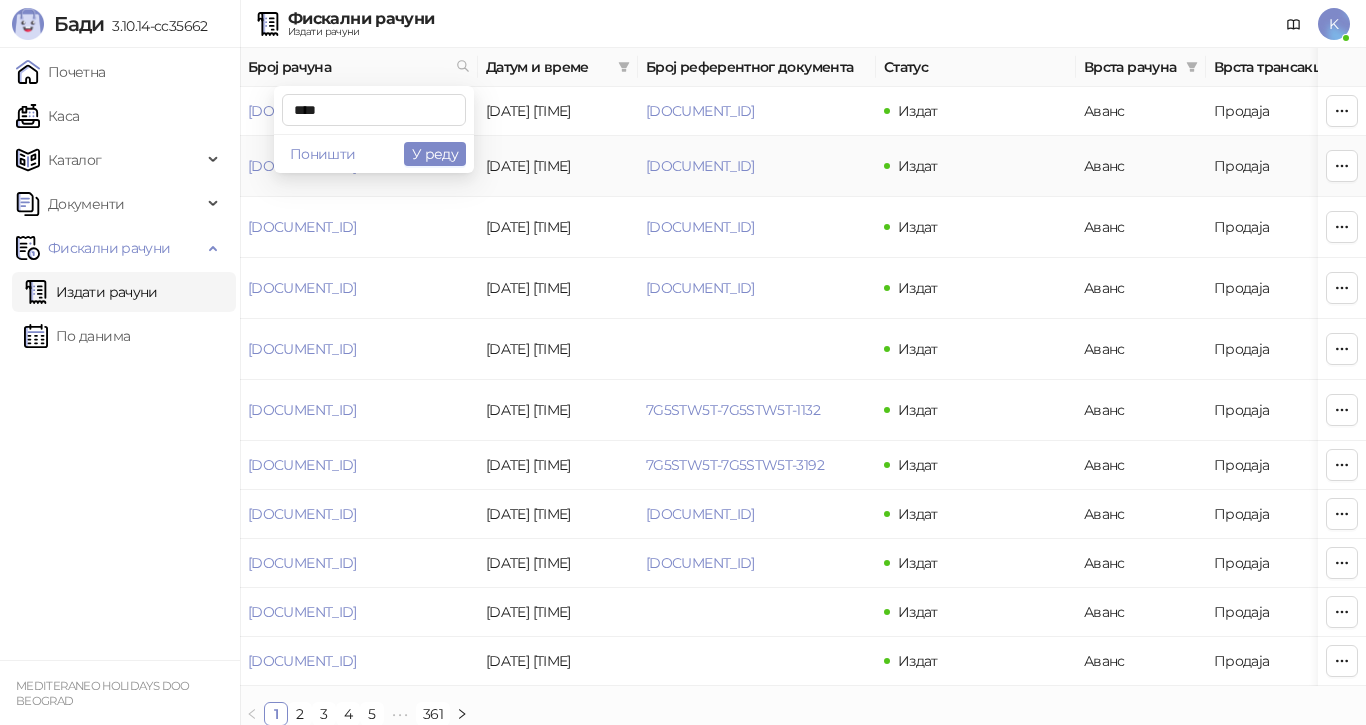 type on "****" 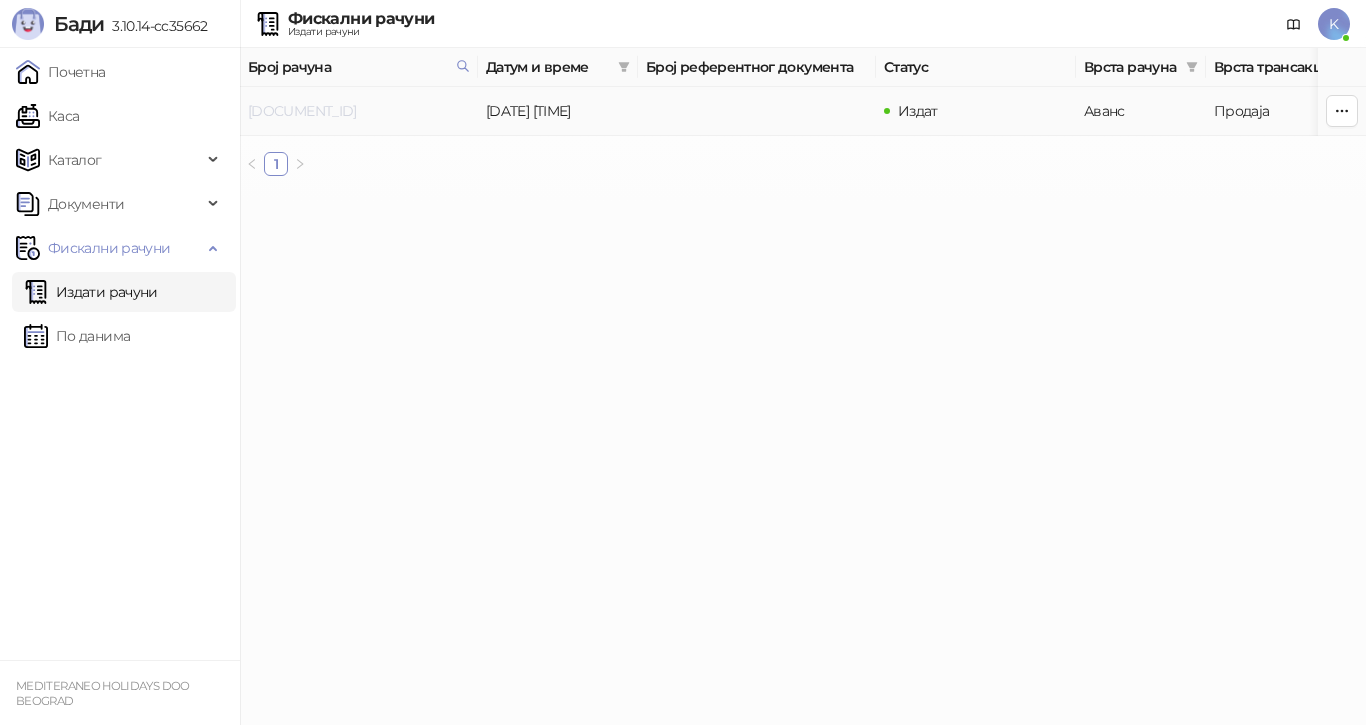 click on "[DOCUMENT_ID]" at bounding box center (302, 111) 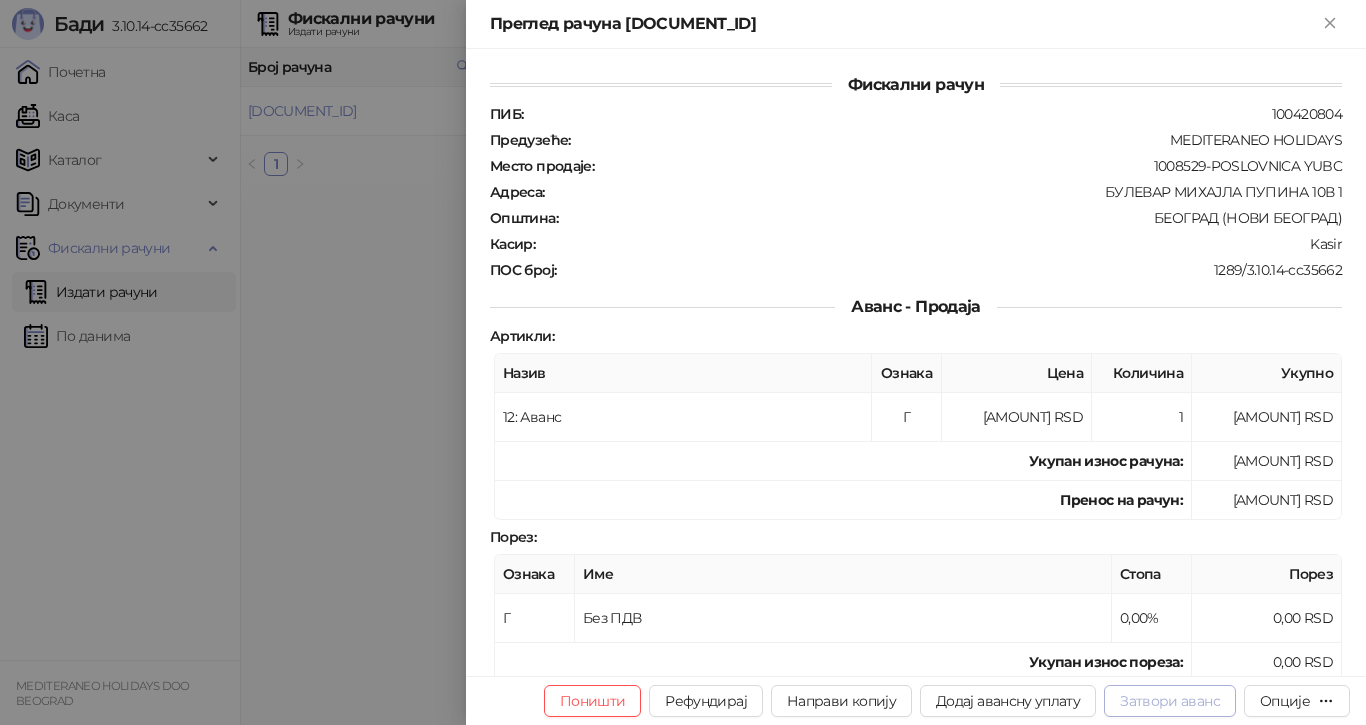 click on "Затвори аванс" at bounding box center (1170, 701) 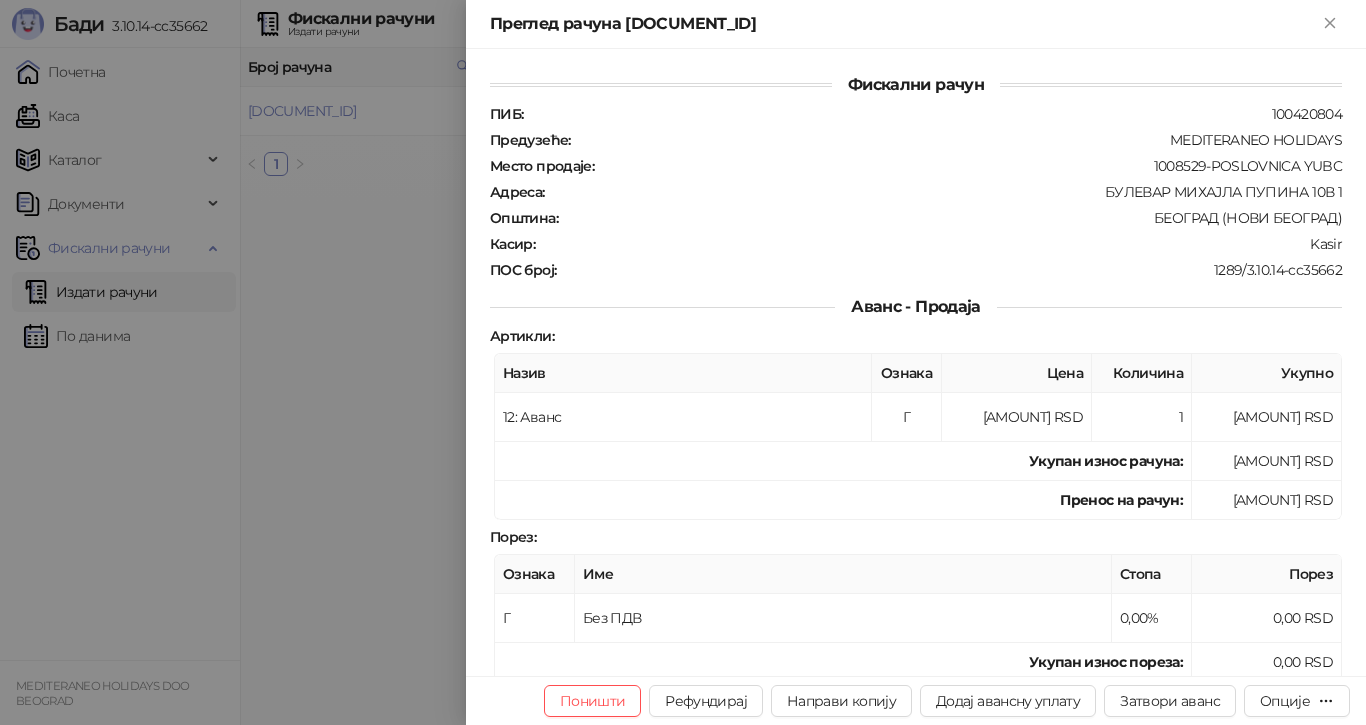 type on "**********" 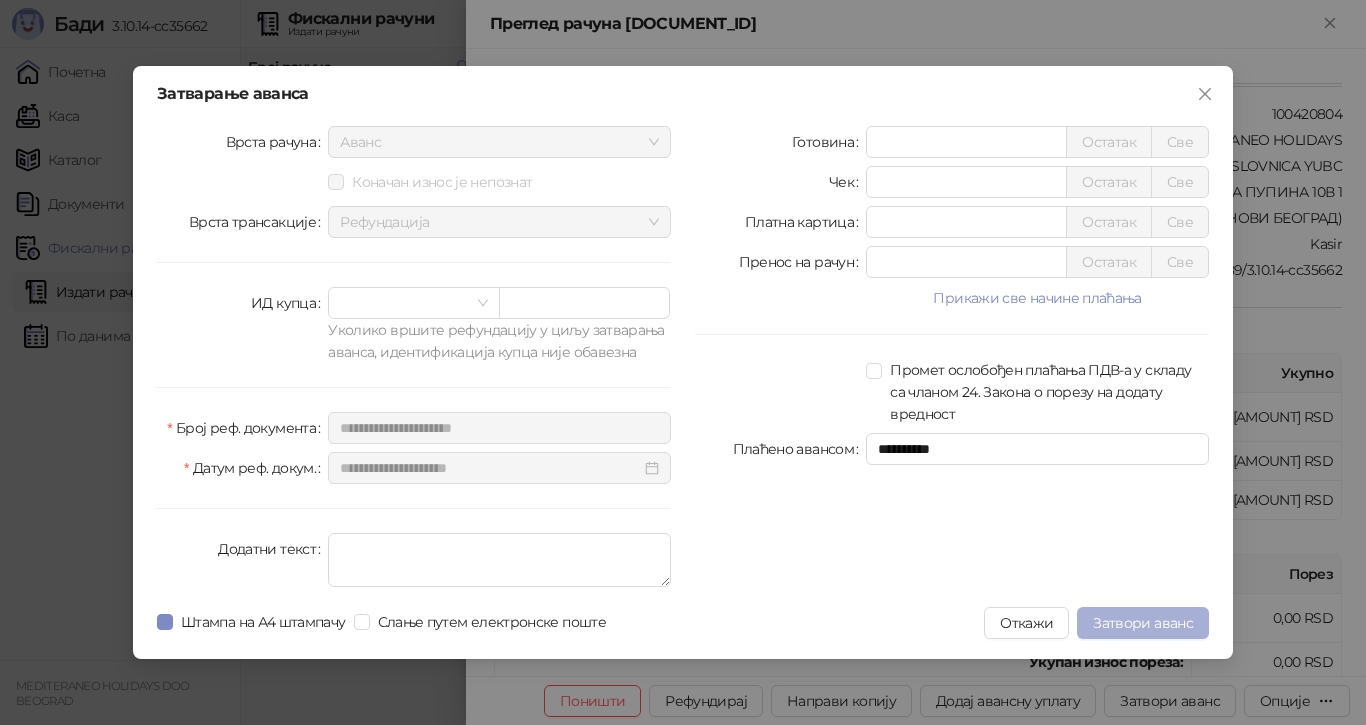click on "Затвори аванс" at bounding box center [1143, 623] 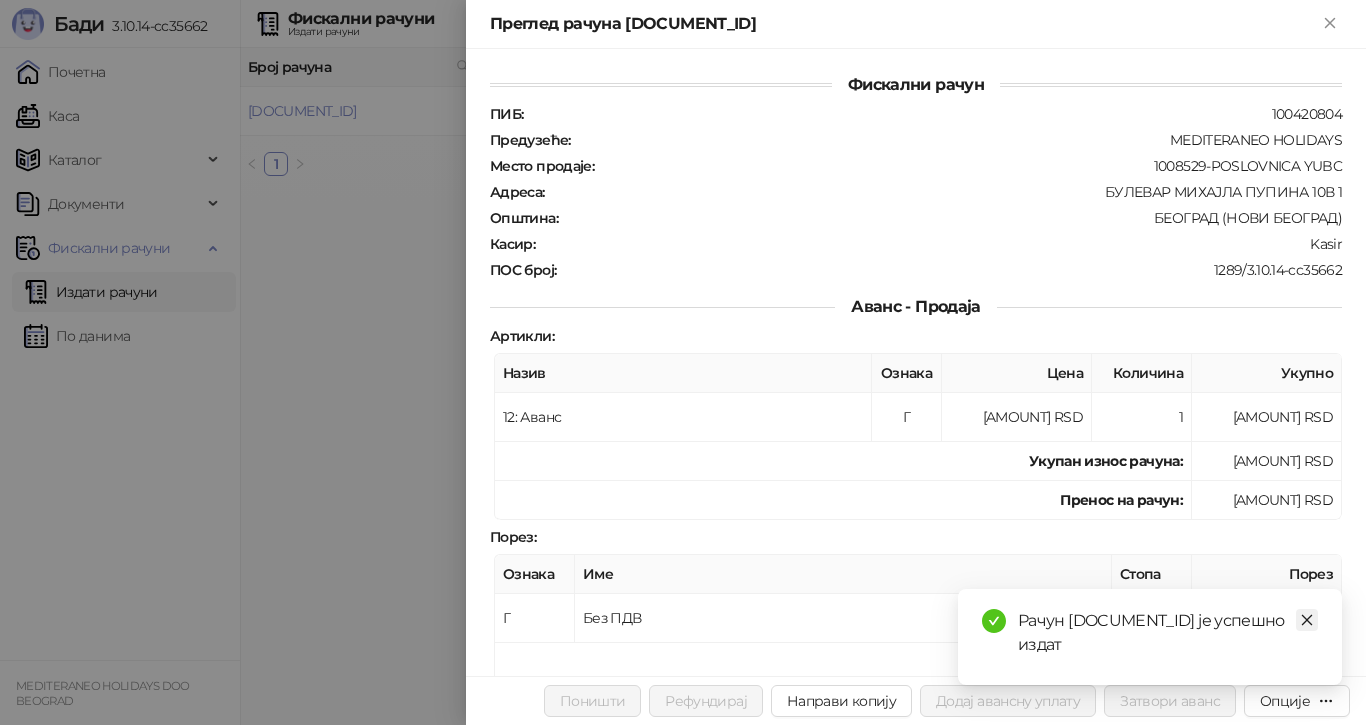 click 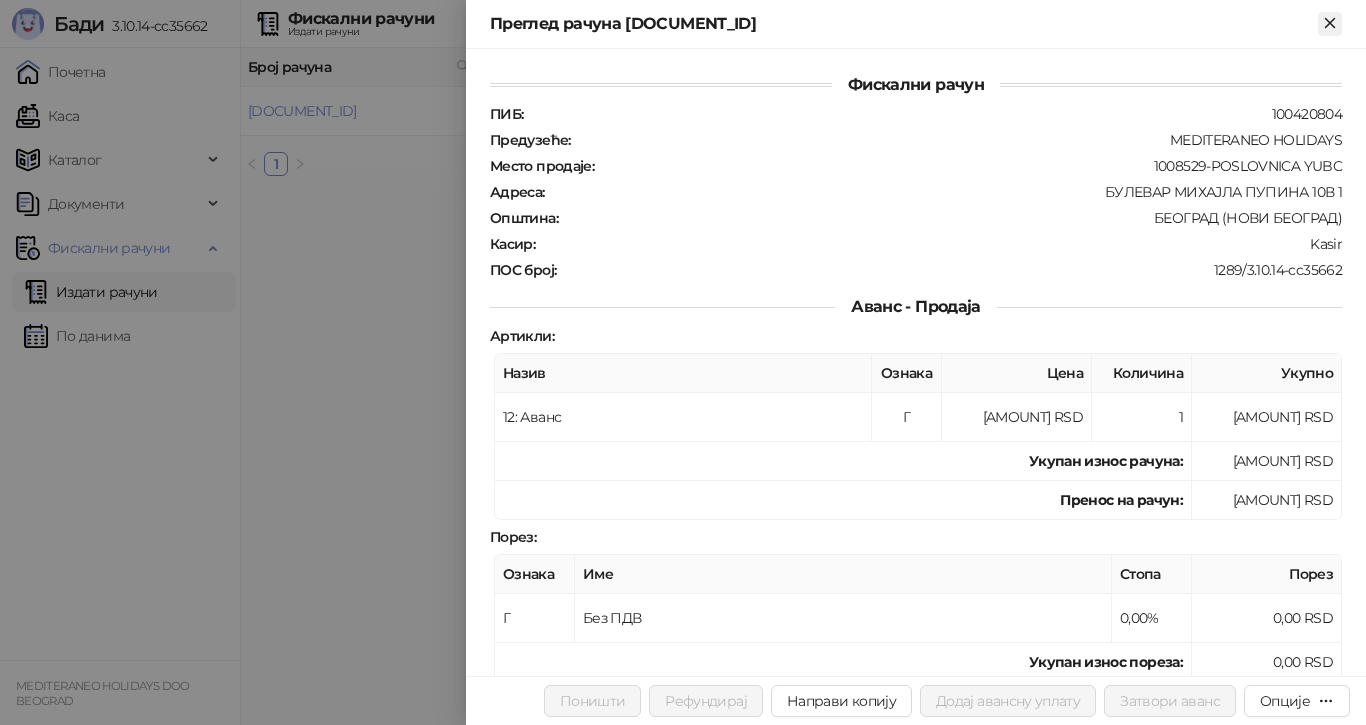 click 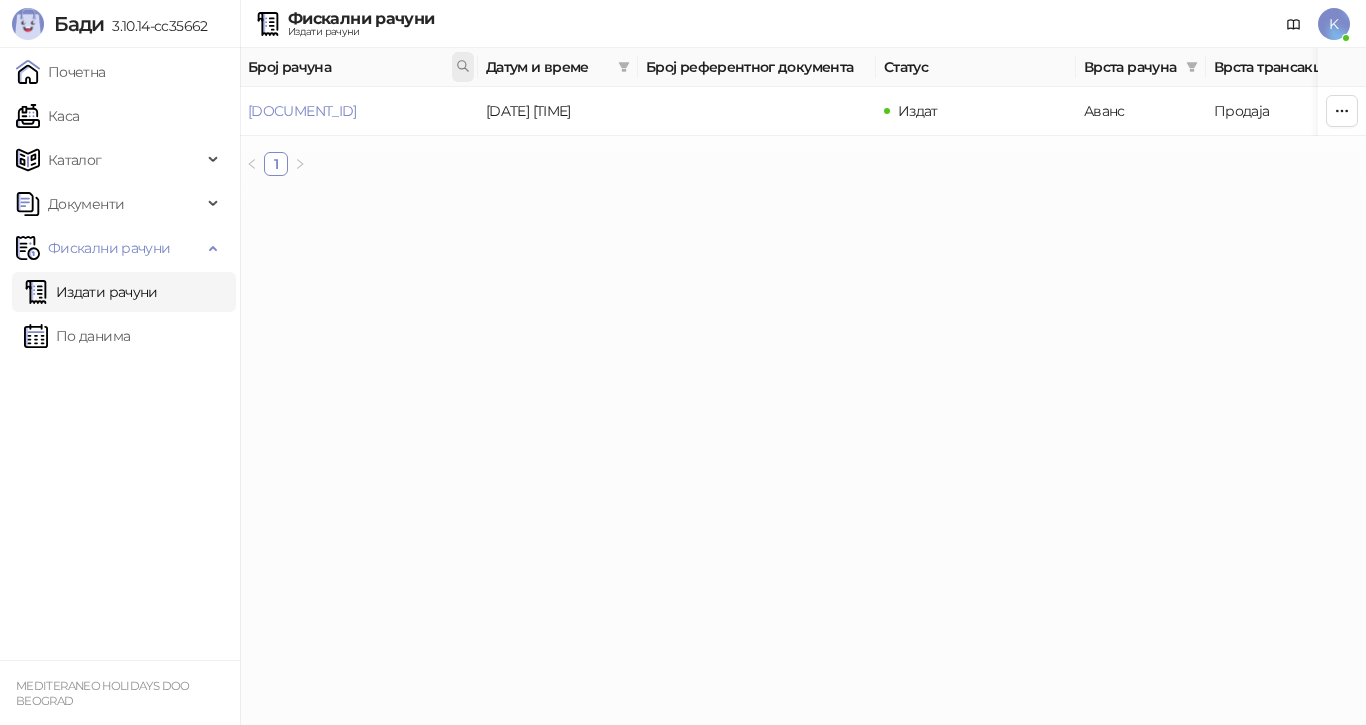 click 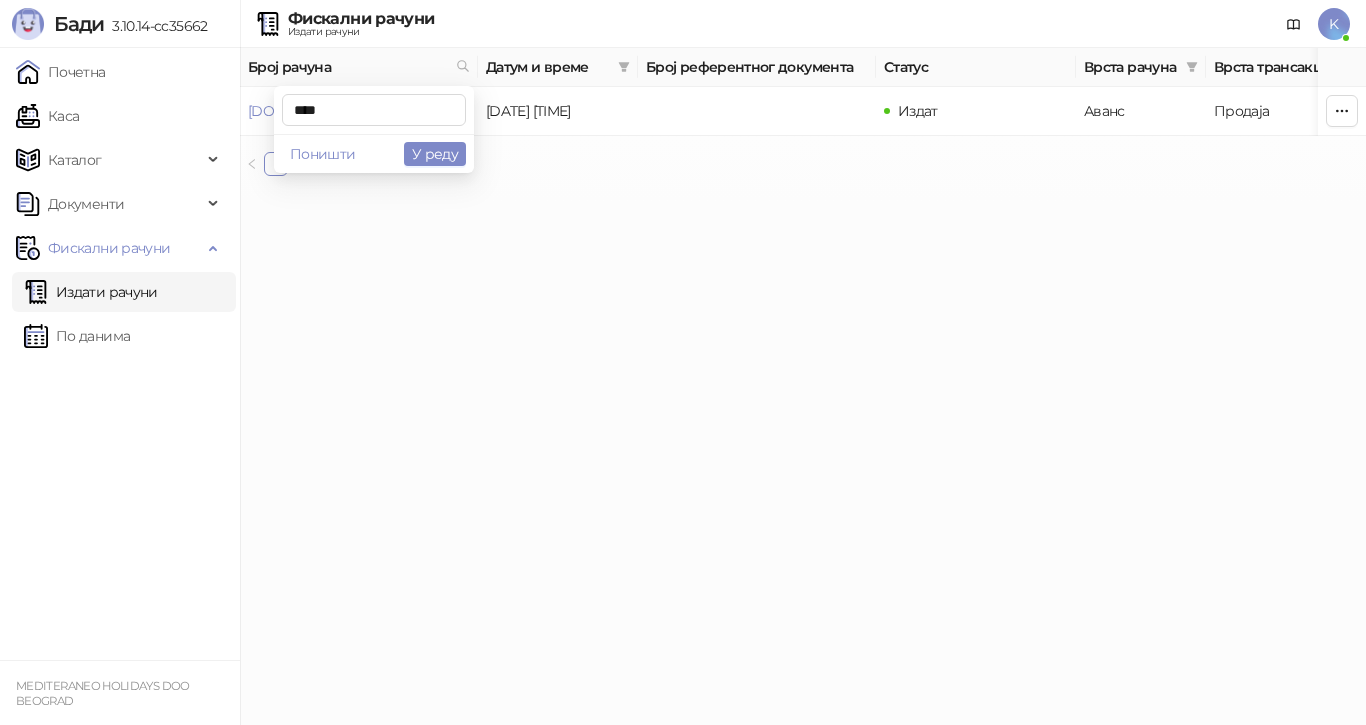 type on "****" 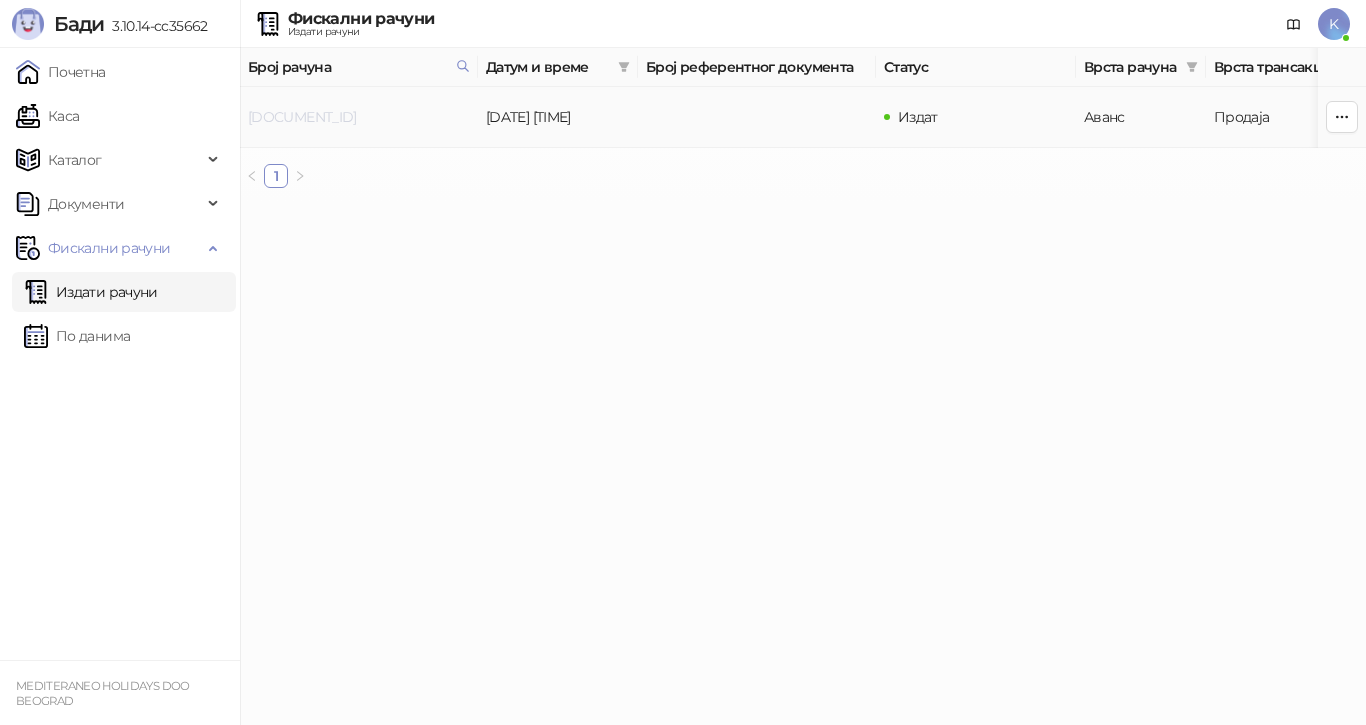 click on "[DOCUMENT_ID]" at bounding box center (302, 117) 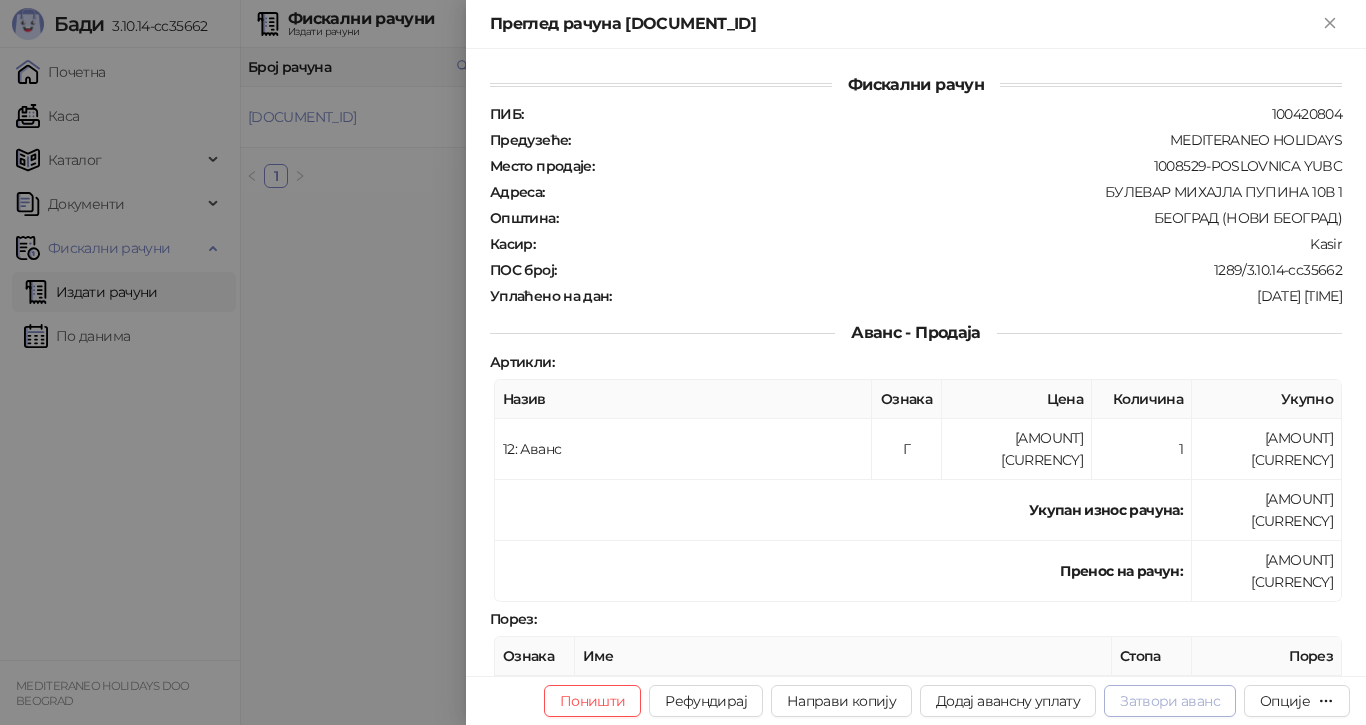 click on "Затвори аванс" at bounding box center (1170, 701) 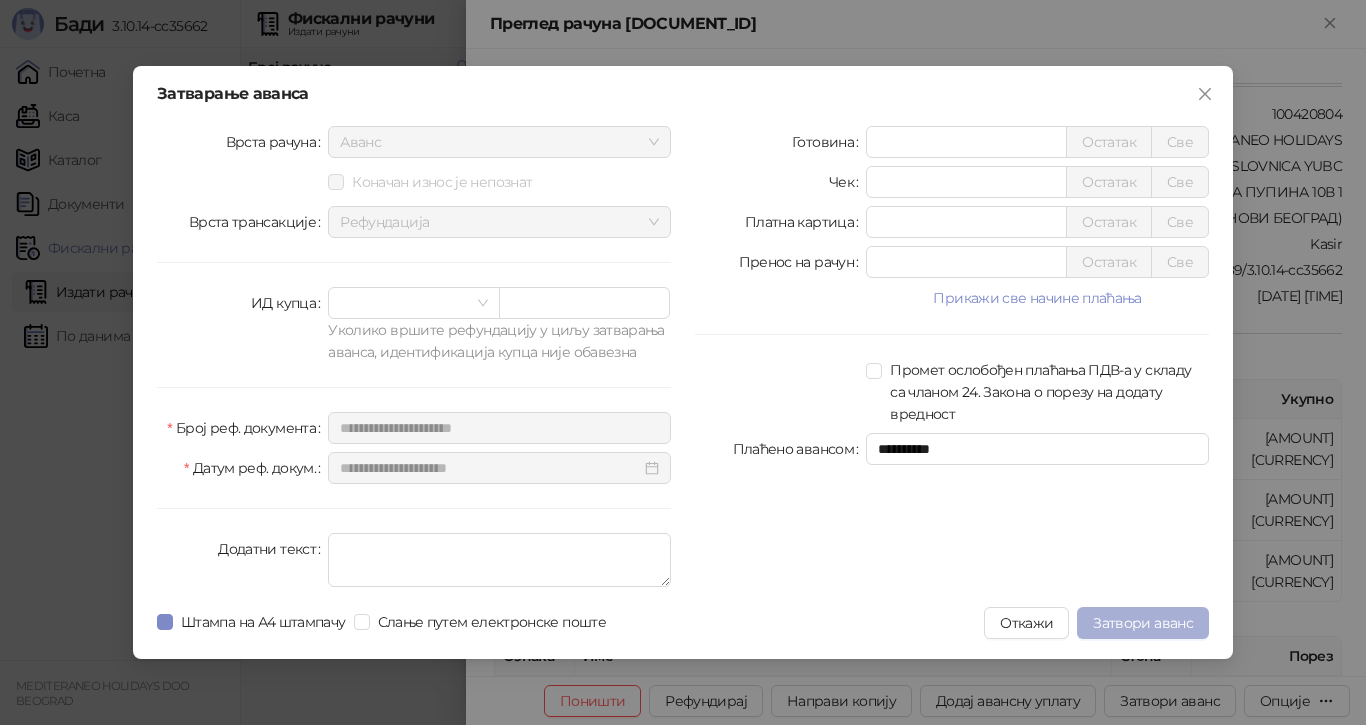 click on "Затвори аванс" at bounding box center (1143, 623) 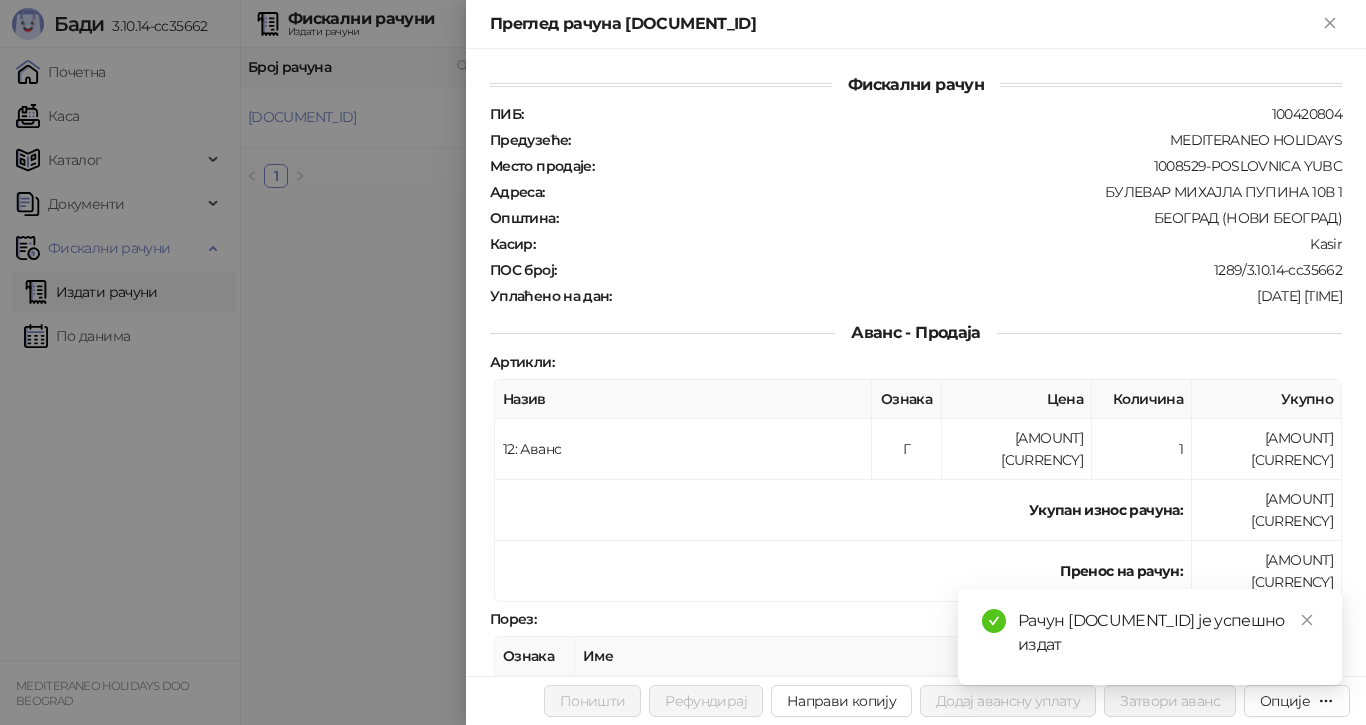 drag, startPoint x: 401, startPoint y: 111, endPoint x: 409, endPoint y: 123, distance: 14.422205 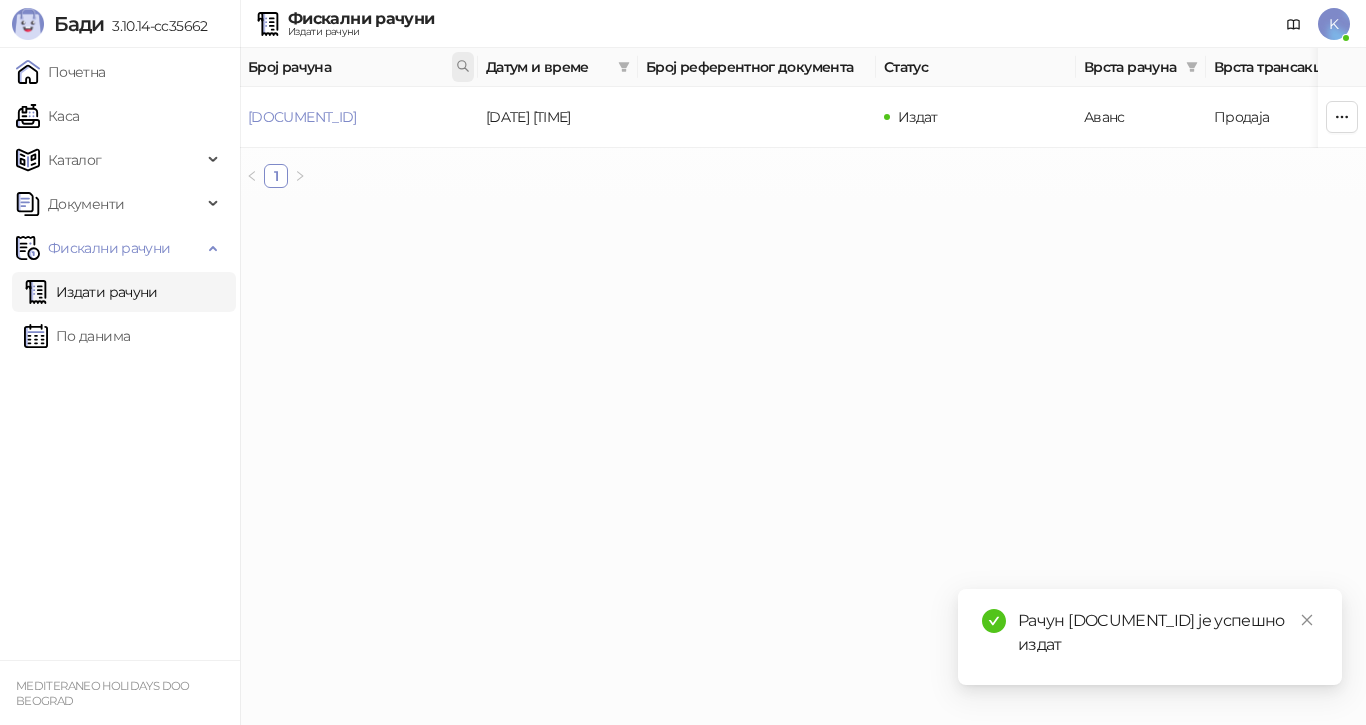 click 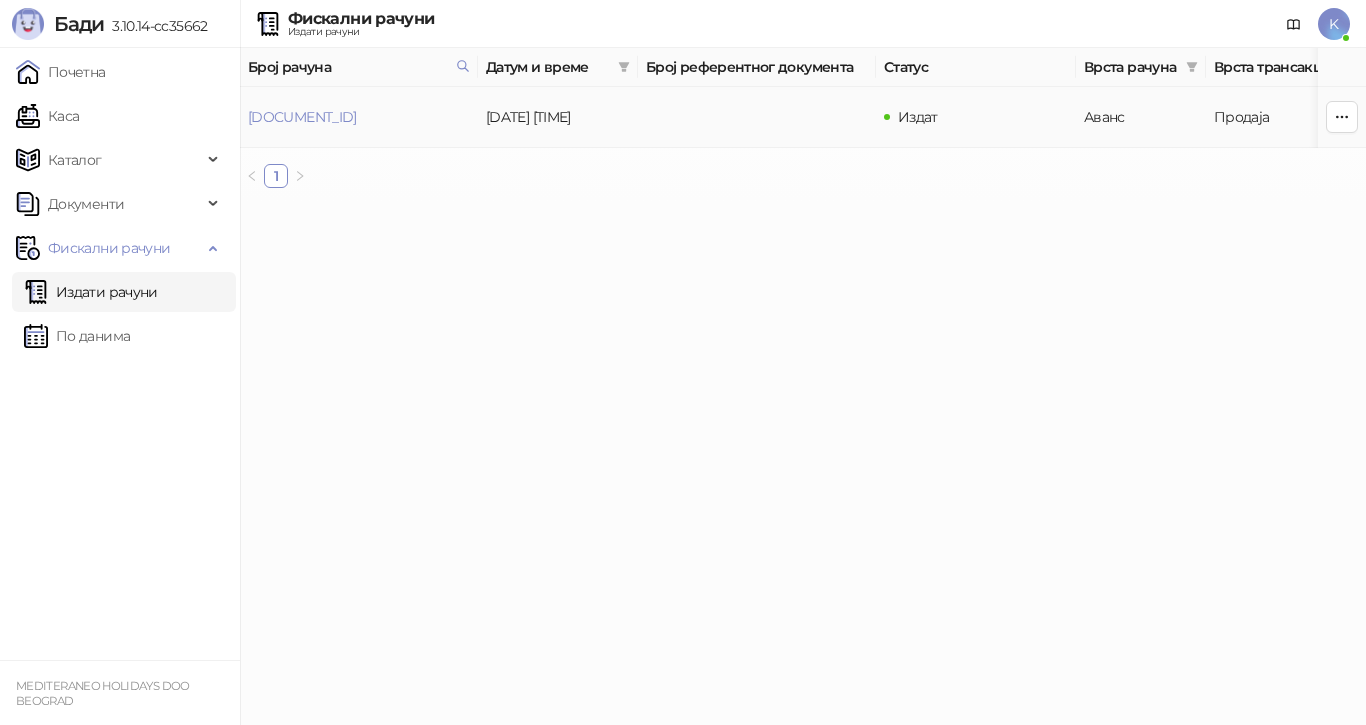 click on "[DOCUMENT_ID]" at bounding box center (302, 117) 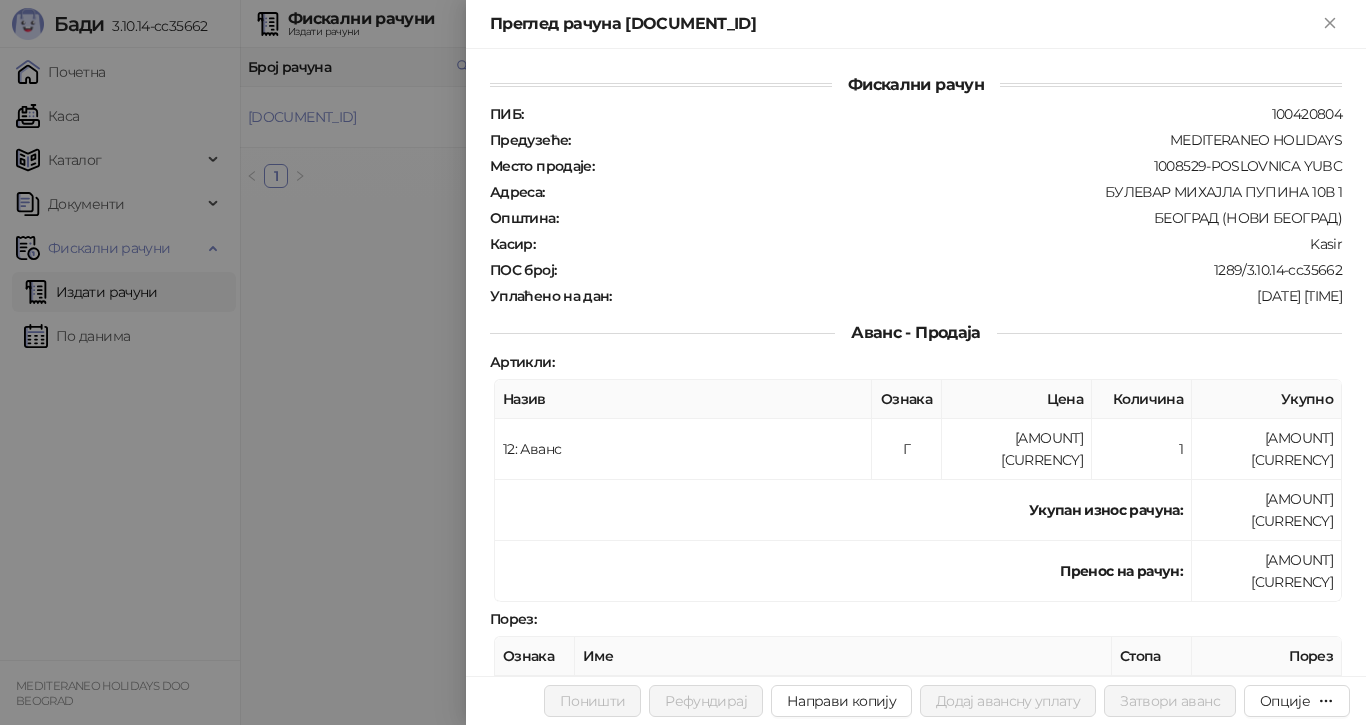 drag, startPoint x: 1331, startPoint y: 24, endPoint x: 1207, endPoint y: 43, distance: 125.4472 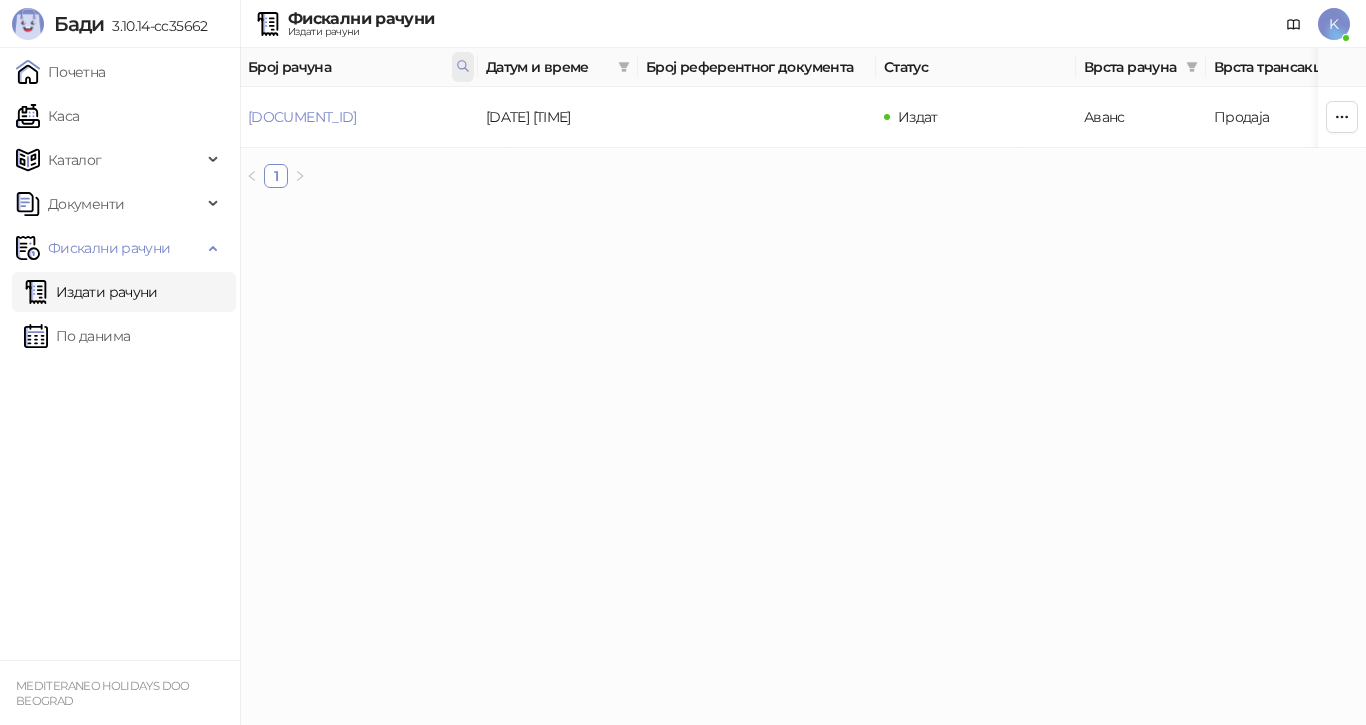 click 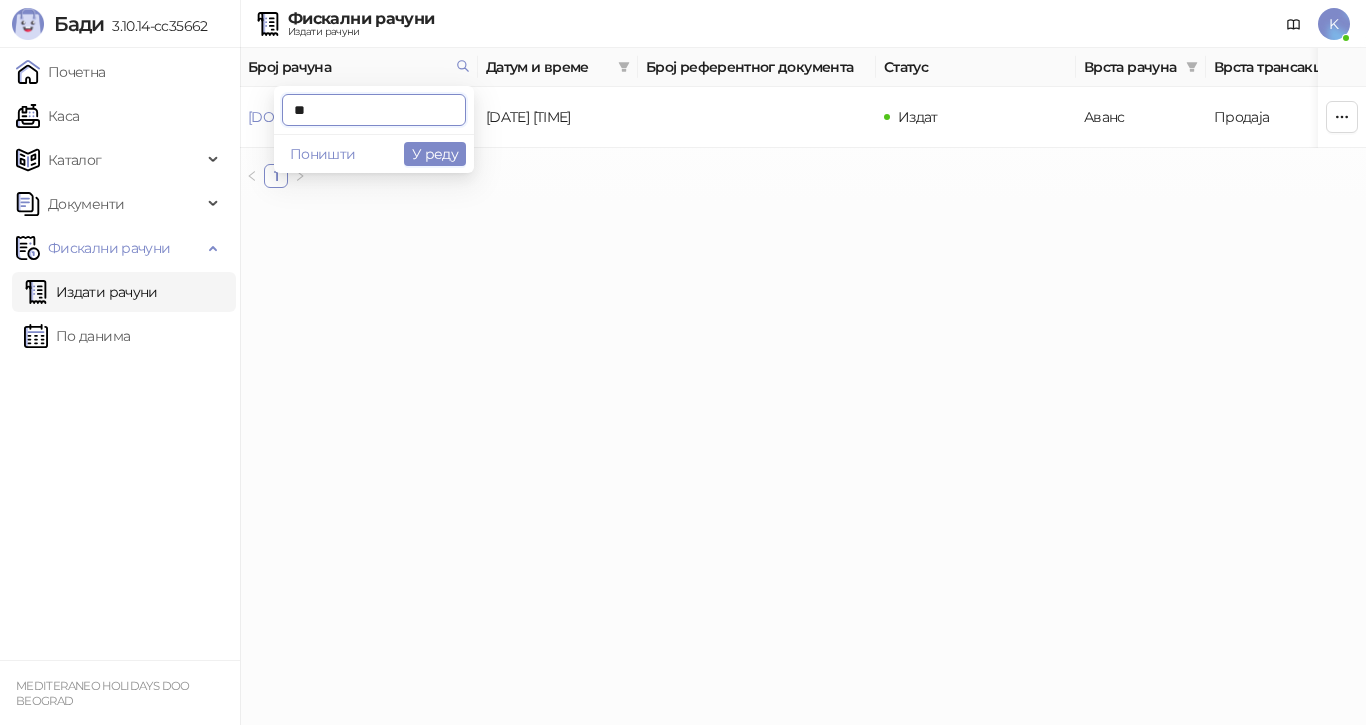 type on "*" 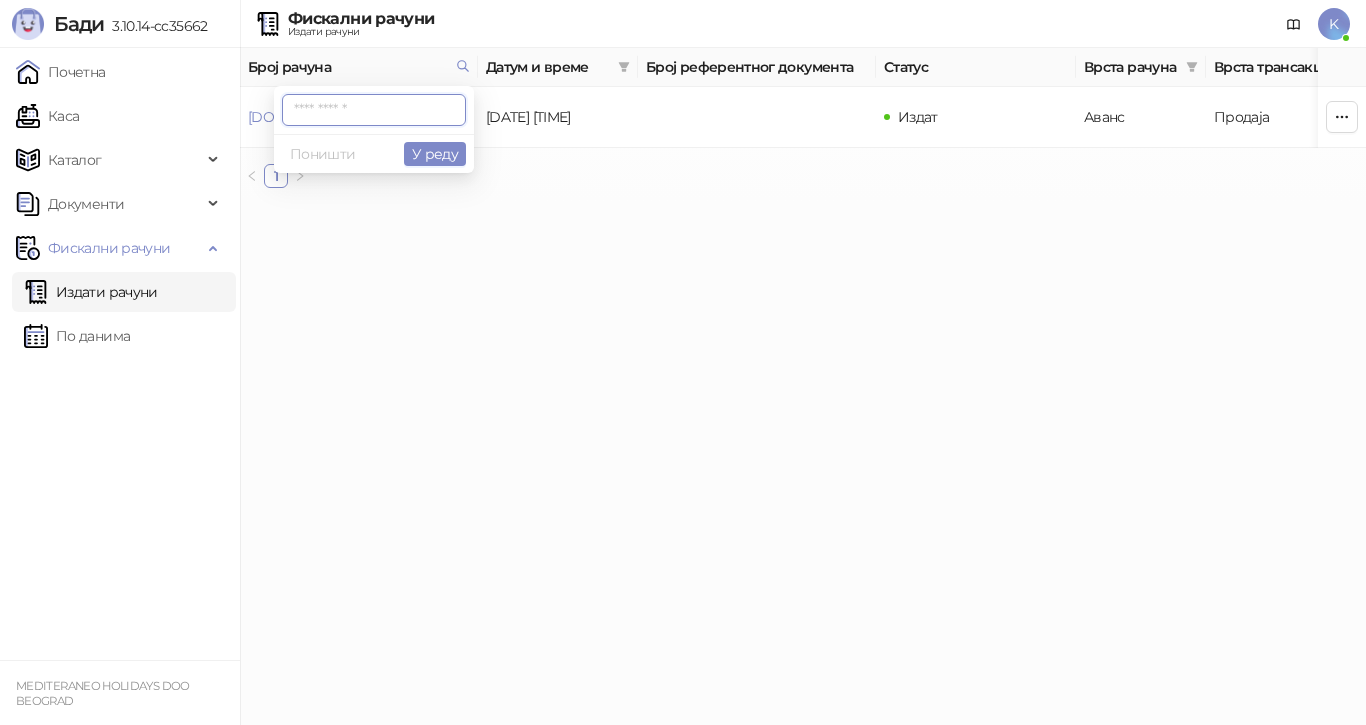 paste on "**********" 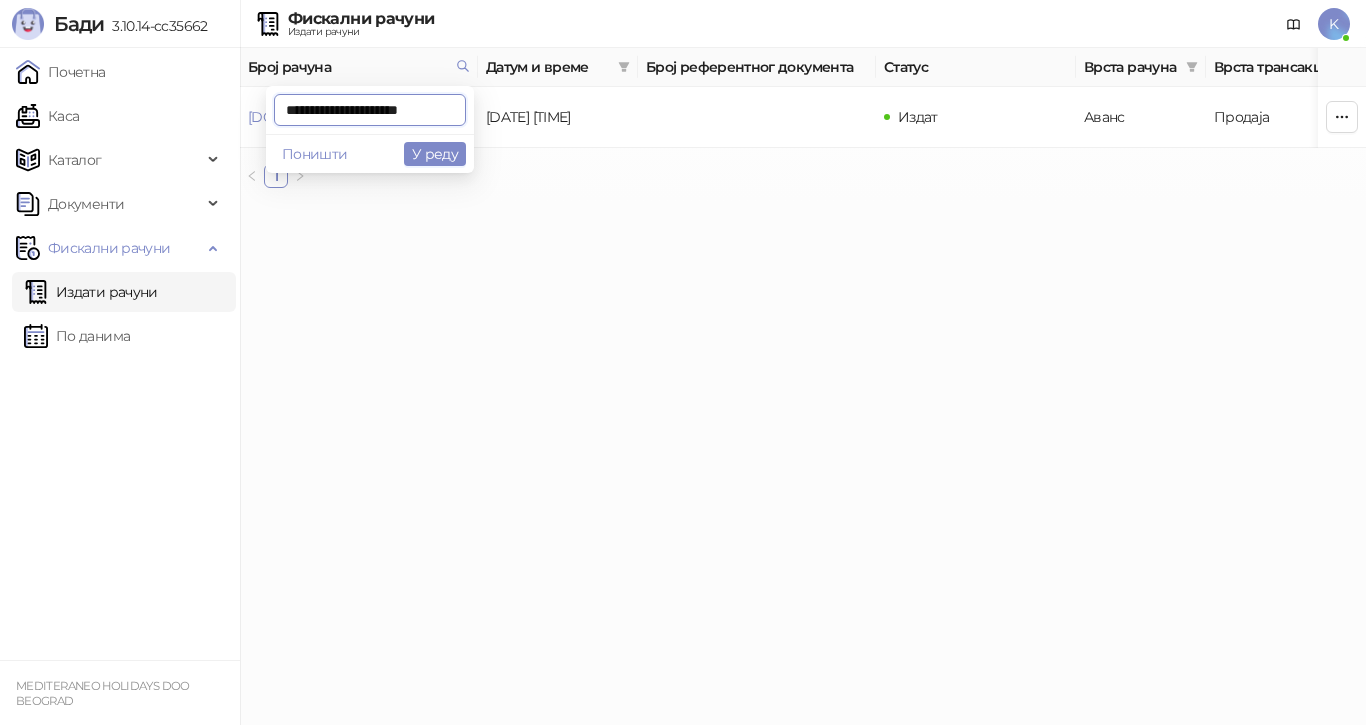 scroll, scrollTop: 0, scrollLeft: 9, axis: horizontal 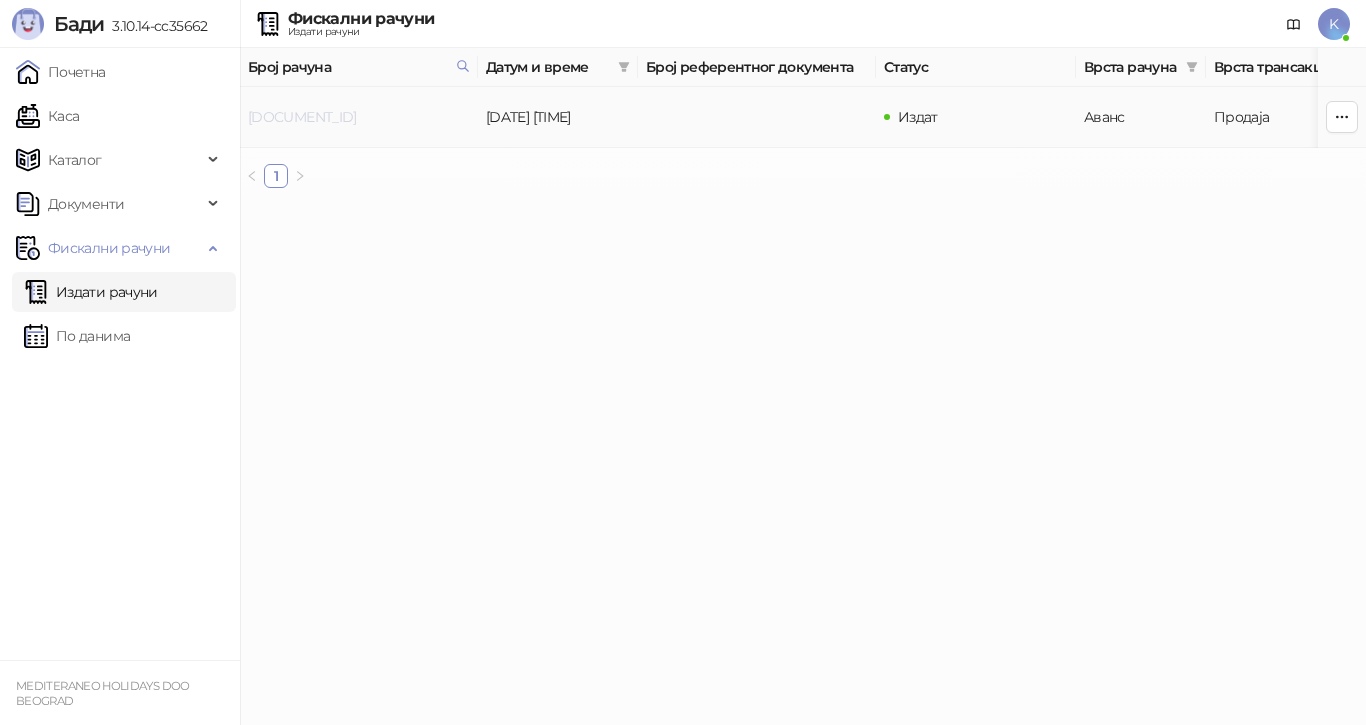 click on "[DOCUMENT_ID]" at bounding box center (302, 117) 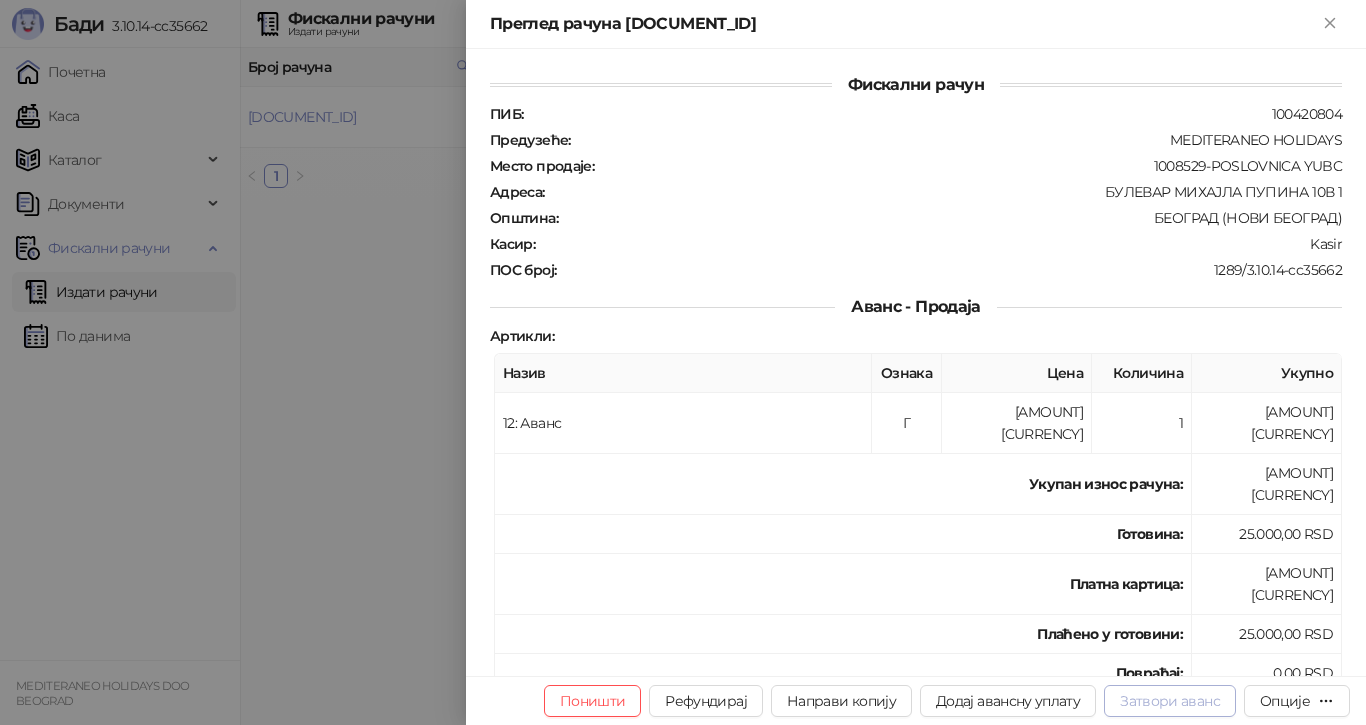 click on "Затвори аванс" at bounding box center (1170, 701) 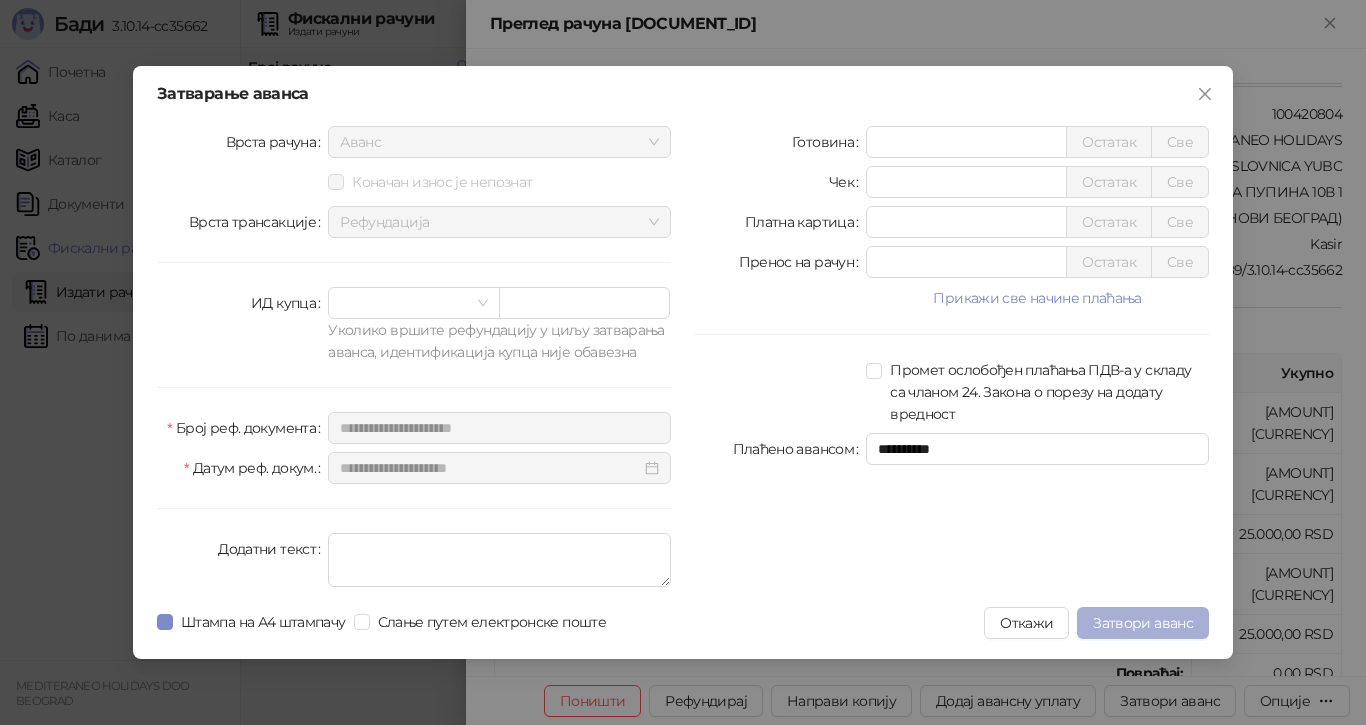 click on "Затвори аванс" at bounding box center [1143, 623] 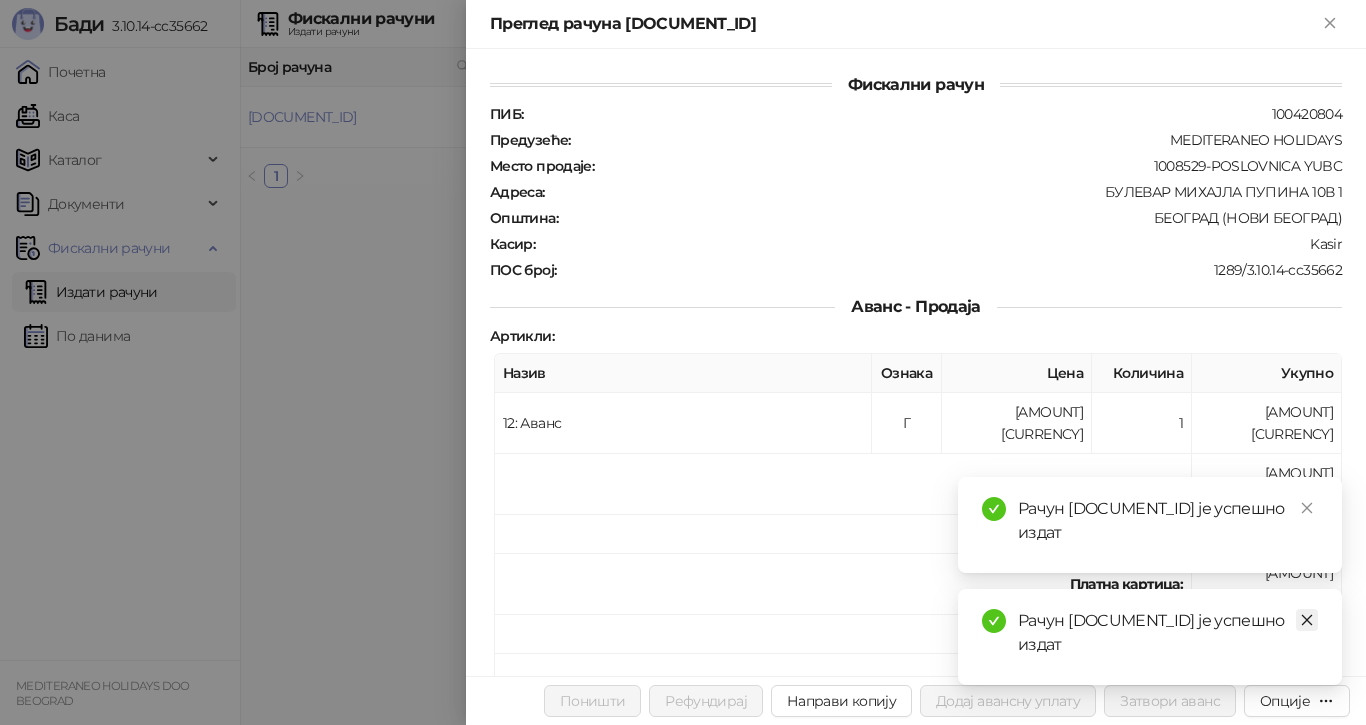 click 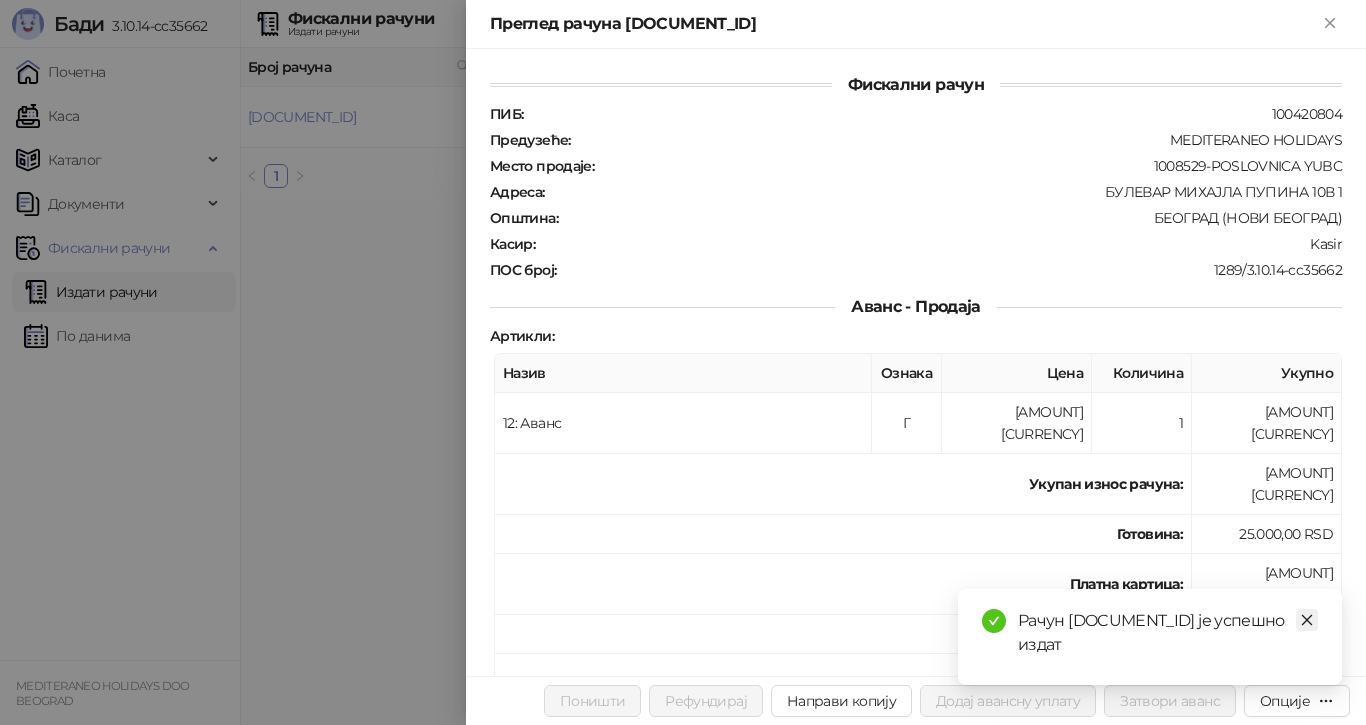 click 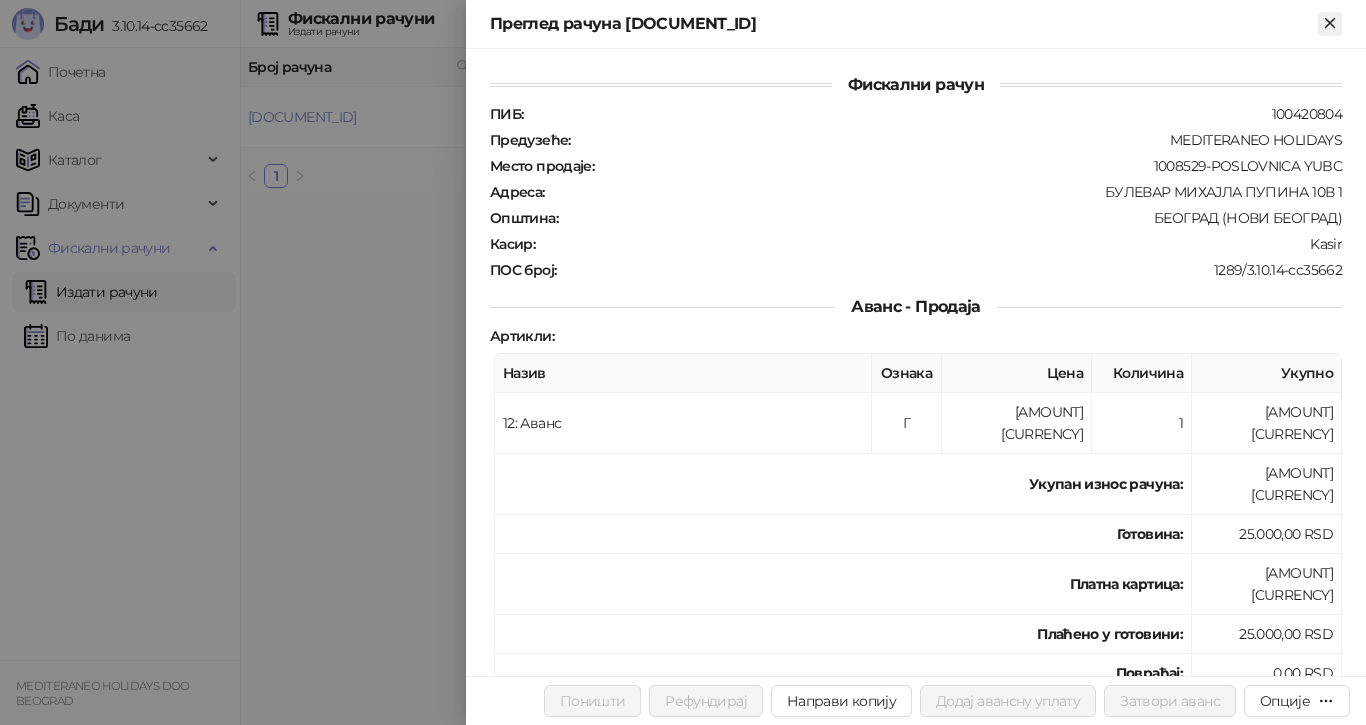 click 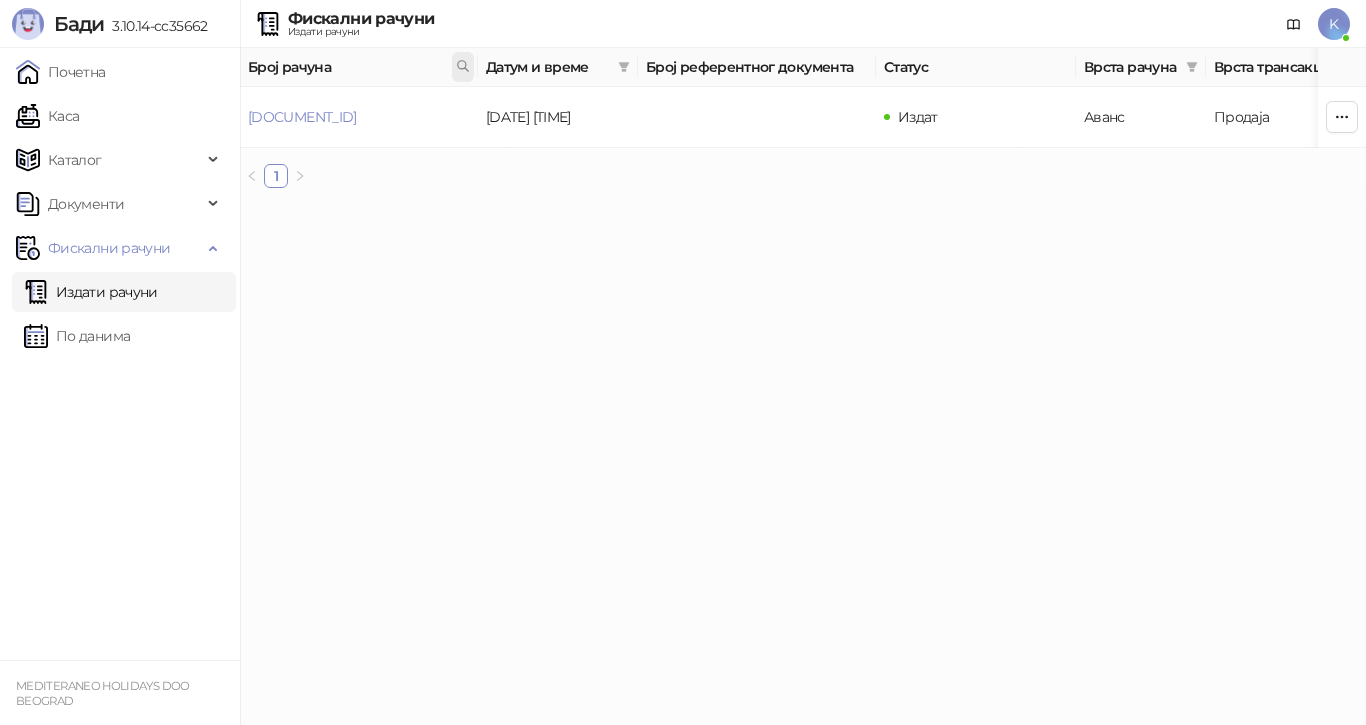 click 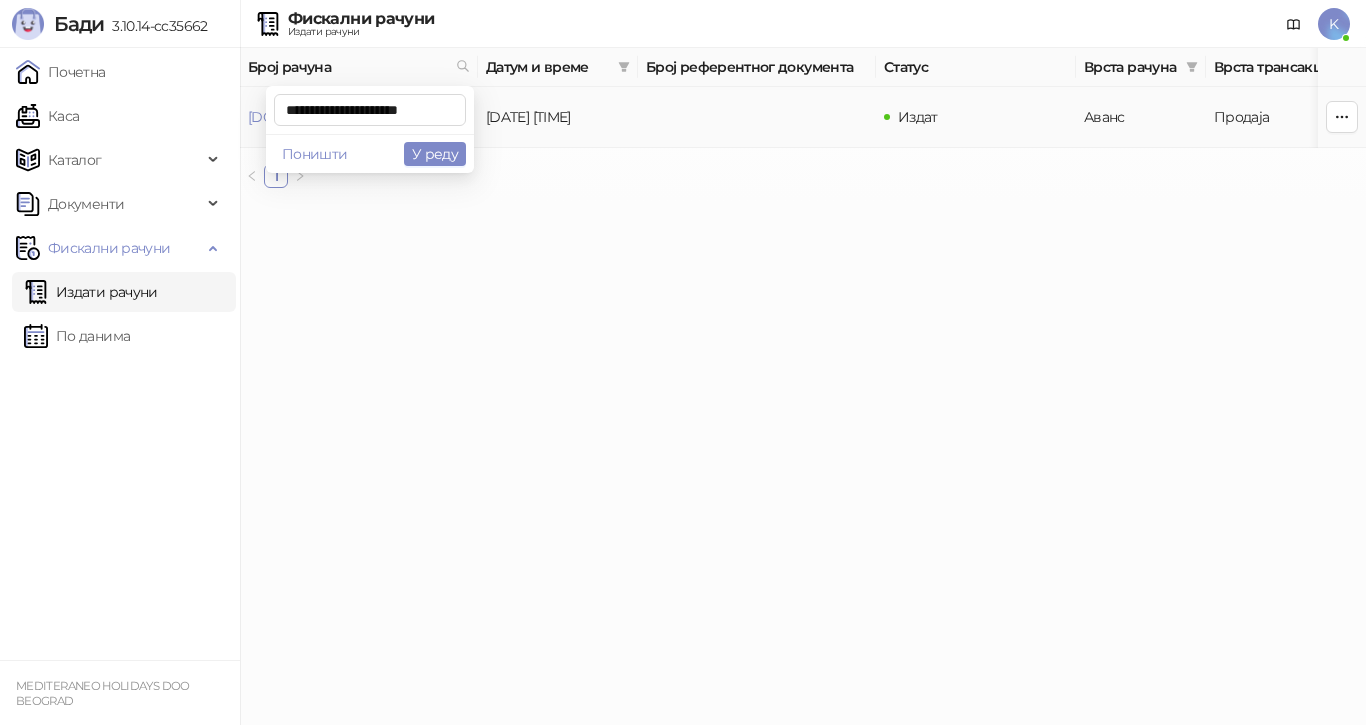 scroll, scrollTop: 0, scrollLeft: 11, axis: horizontal 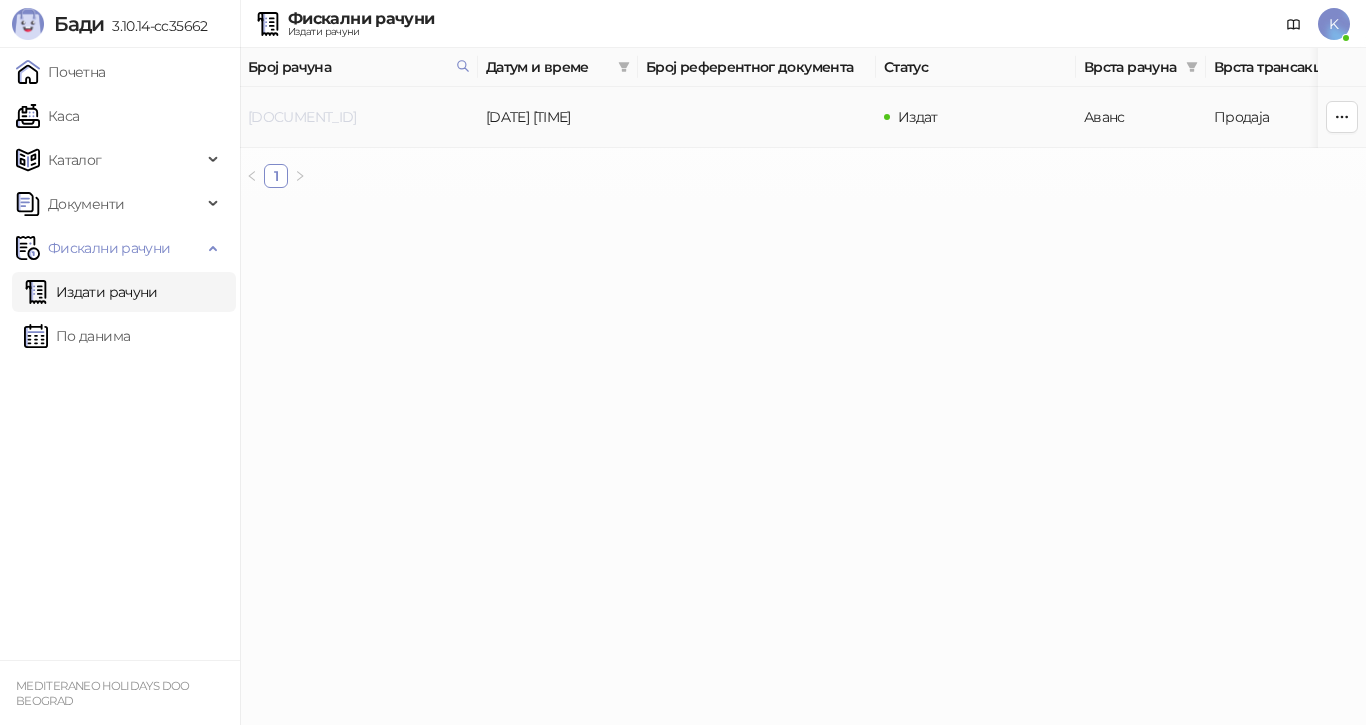 click on "[DOCUMENT_ID]" at bounding box center [302, 117] 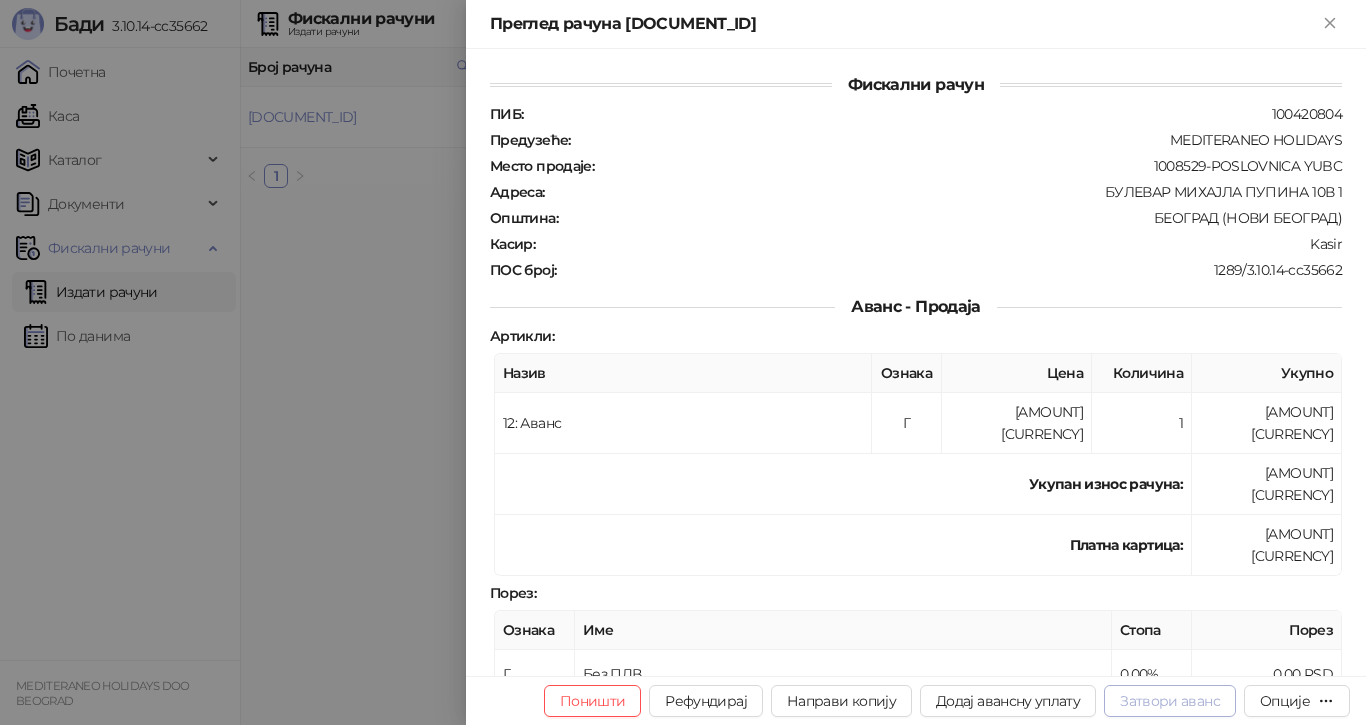 click on "Затвори аванс" at bounding box center (1170, 701) 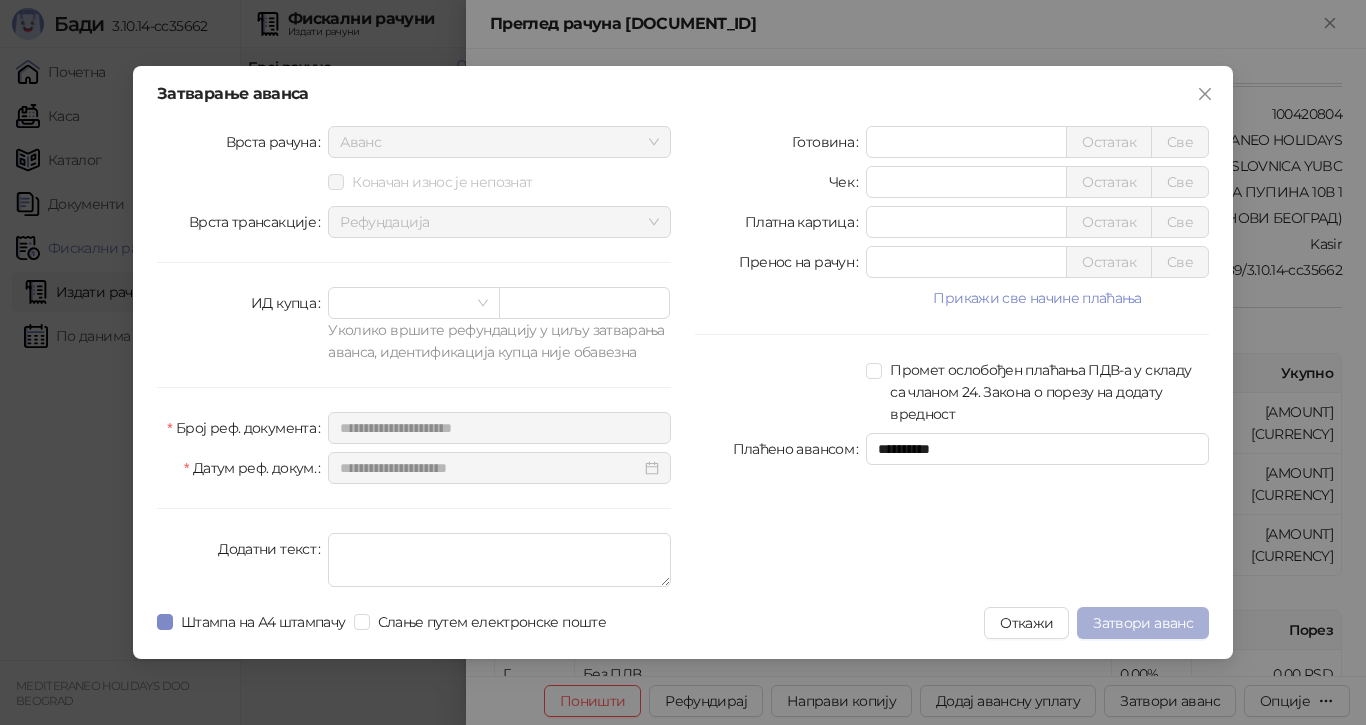 click on "Затвори аванс" at bounding box center (1143, 623) 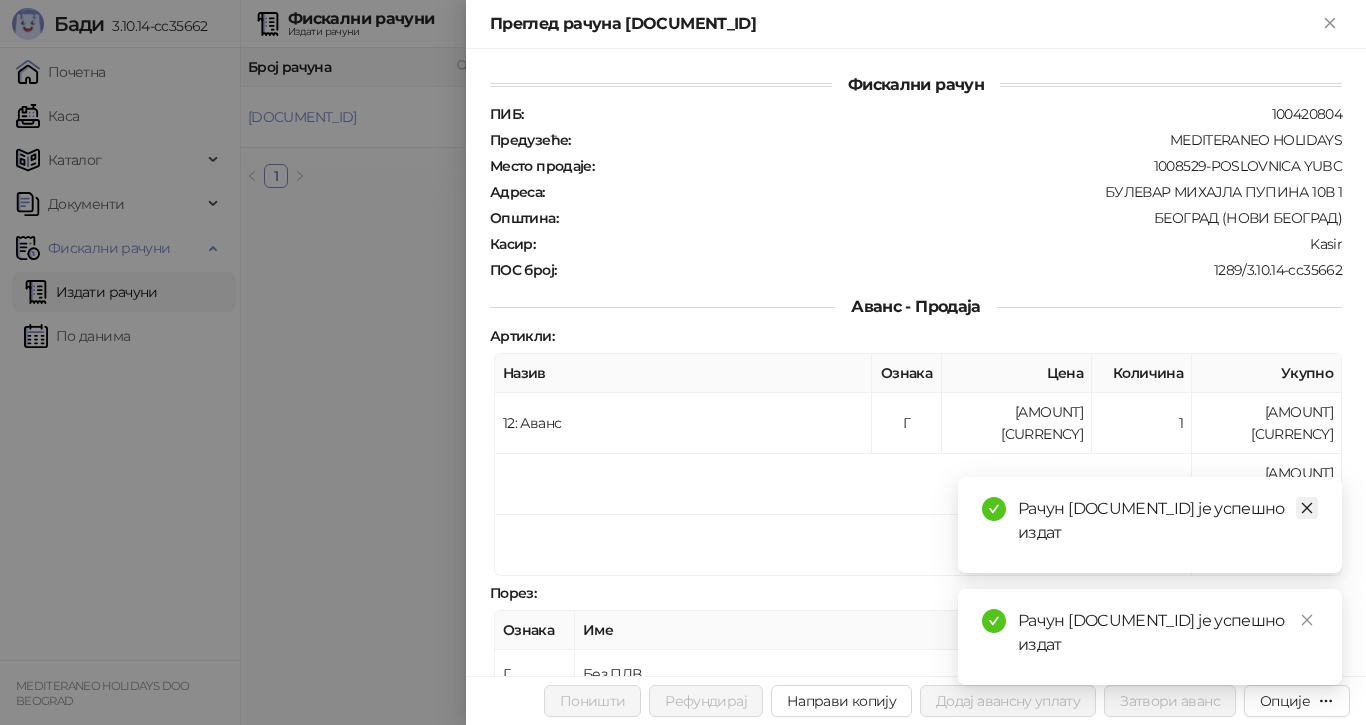 click 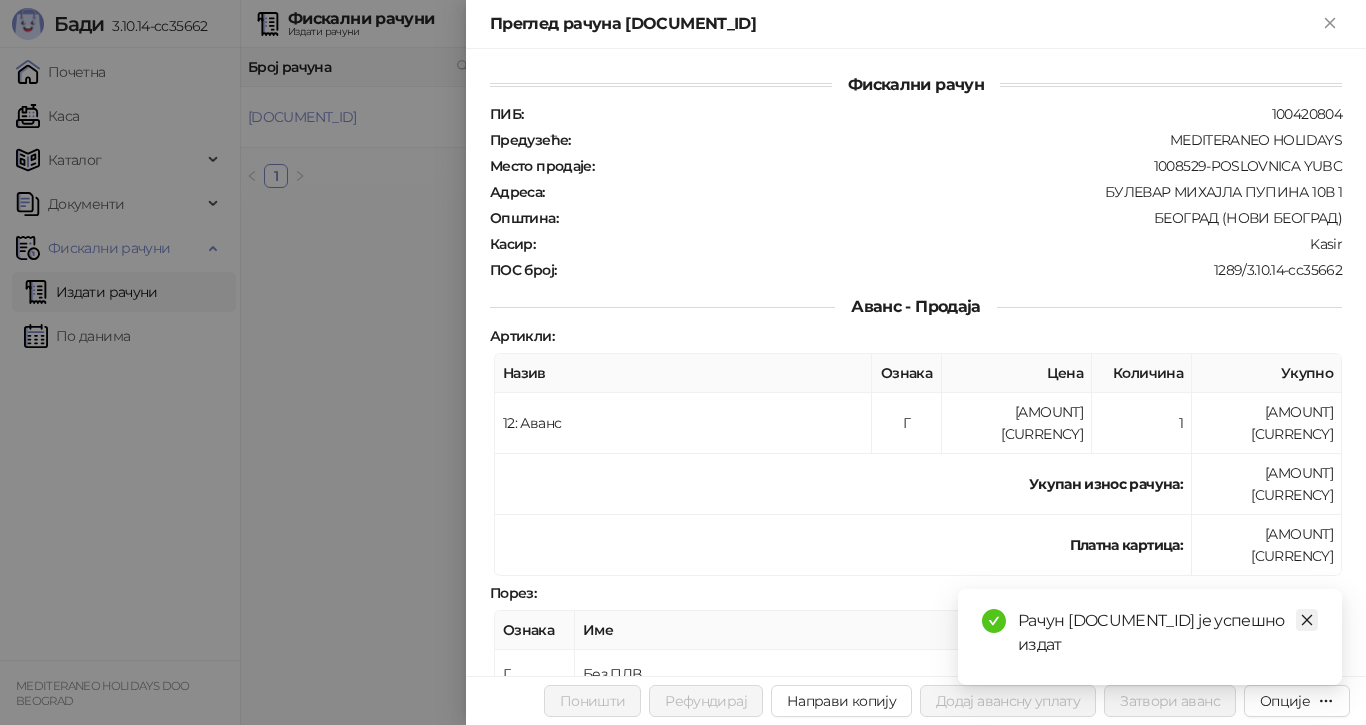 click 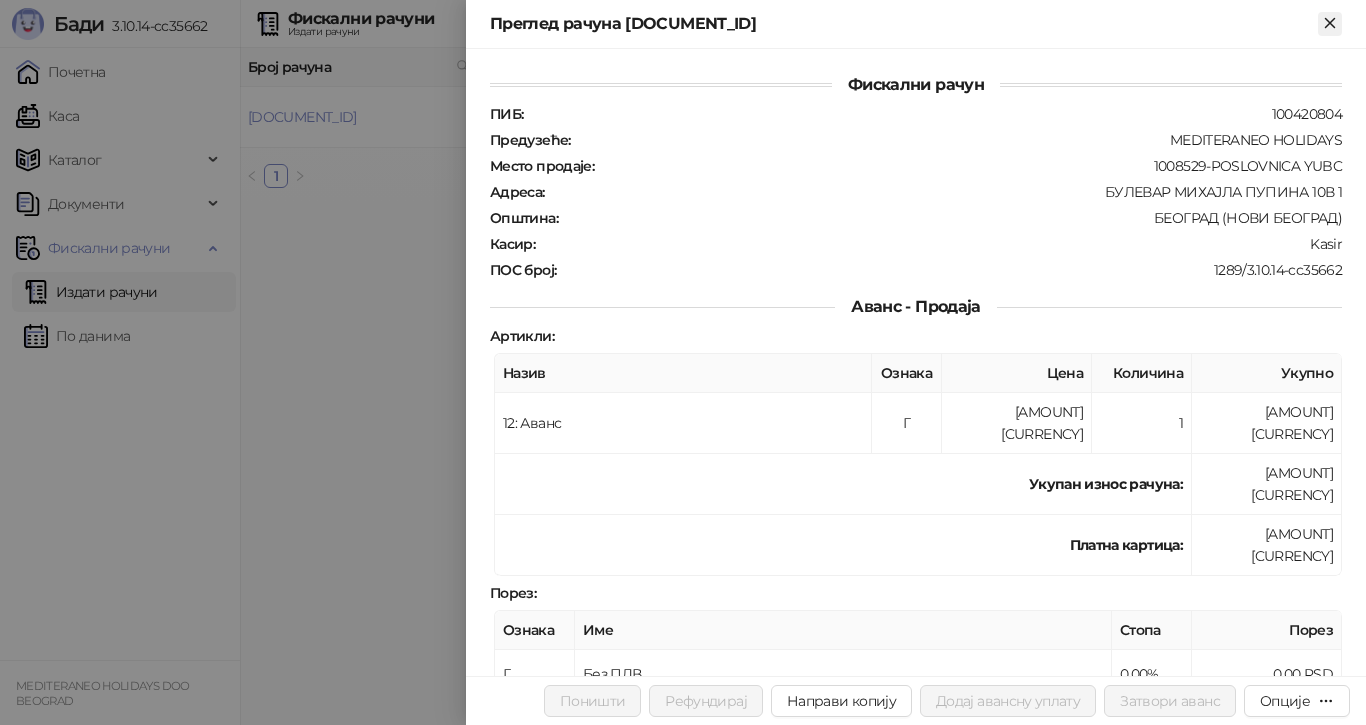 click 